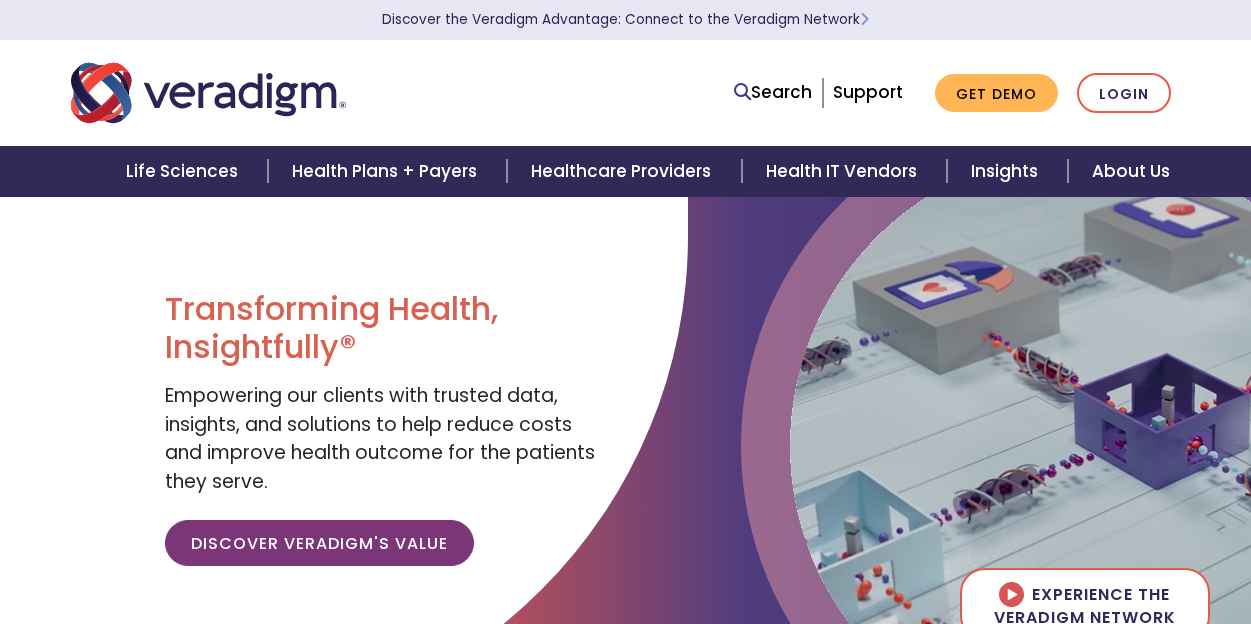 scroll, scrollTop: 0, scrollLeft: 0, axis: both 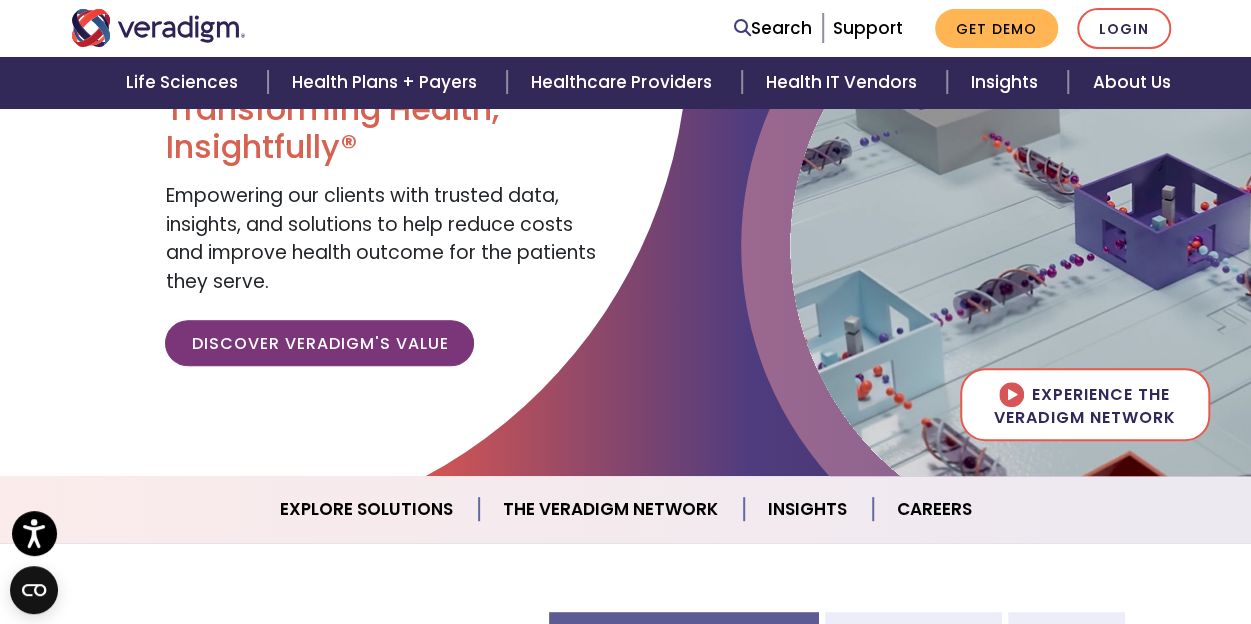 click on "Search
Support
Get Demo
Login" at bounding box center (625, 28) 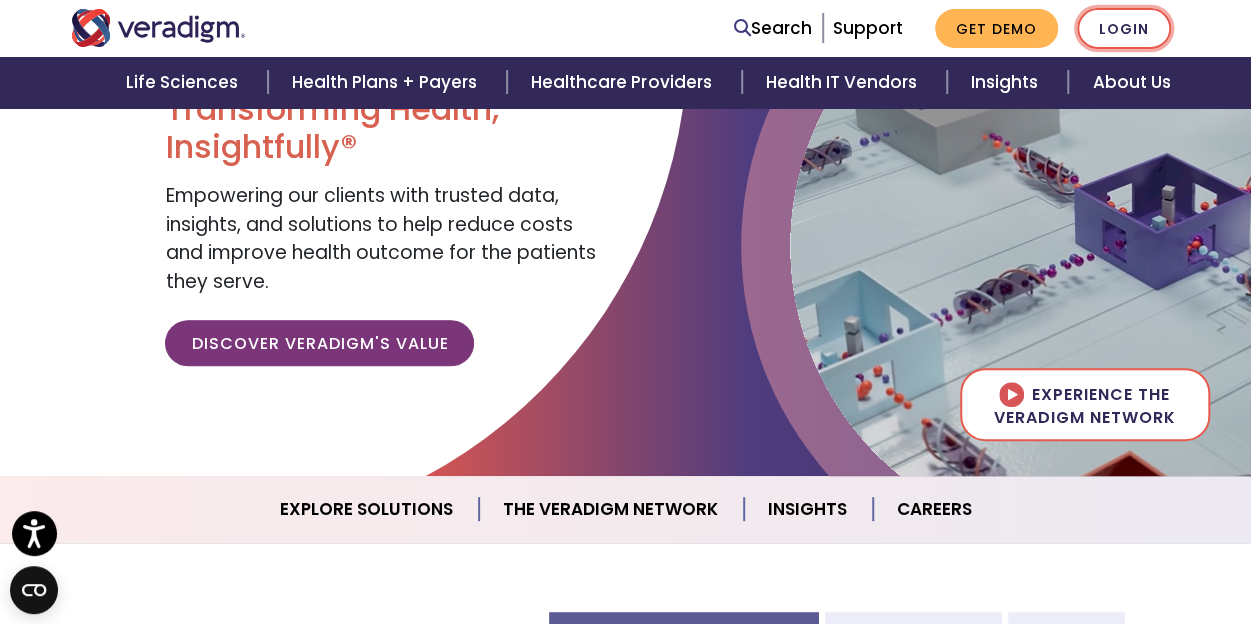 click on "Login" at bounding box center (1124, 28) 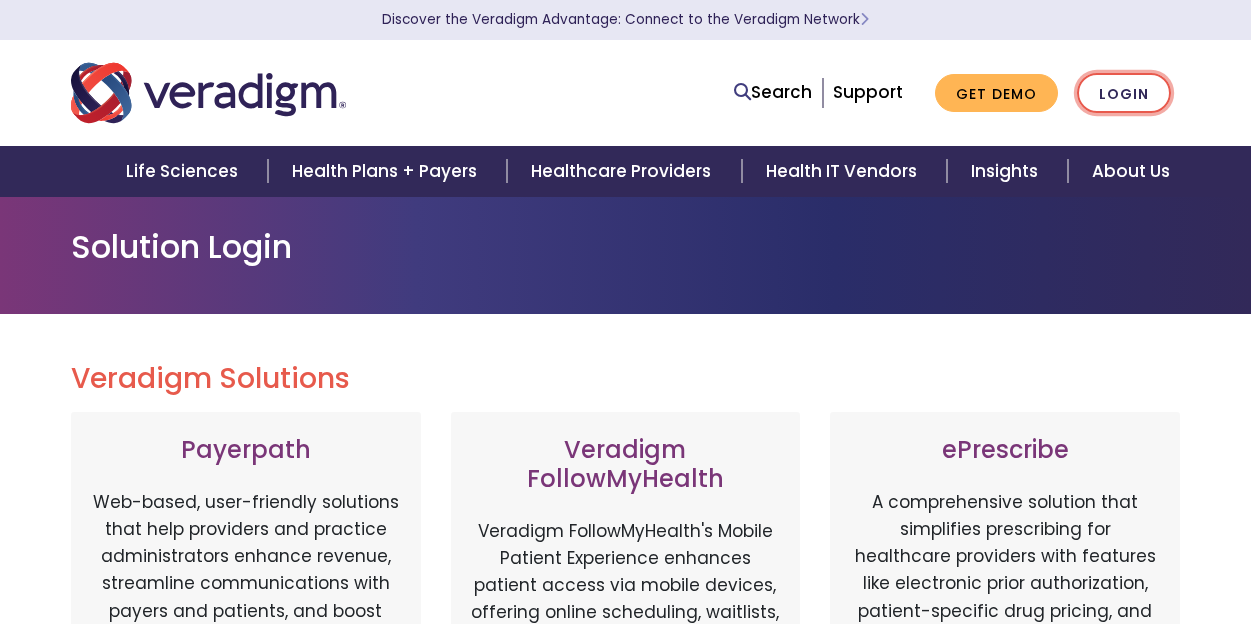 scroll, scrollTop: 0, scrollLeft: 0, axis: both 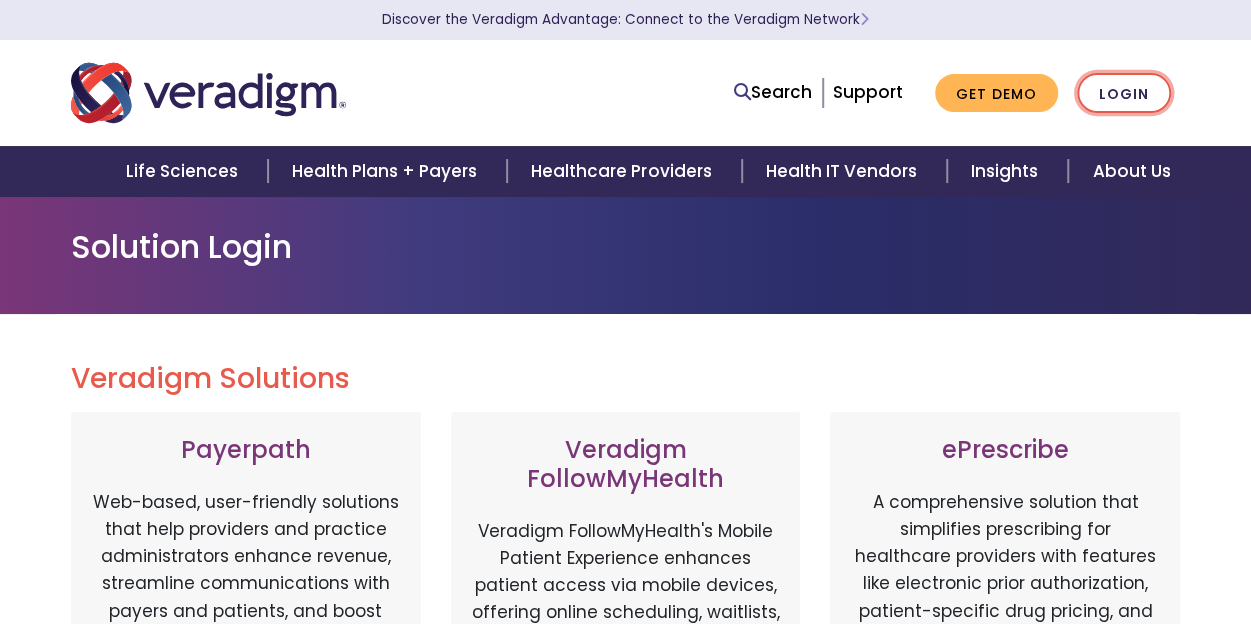 click on "Login" at bounding box center [1124, 93] 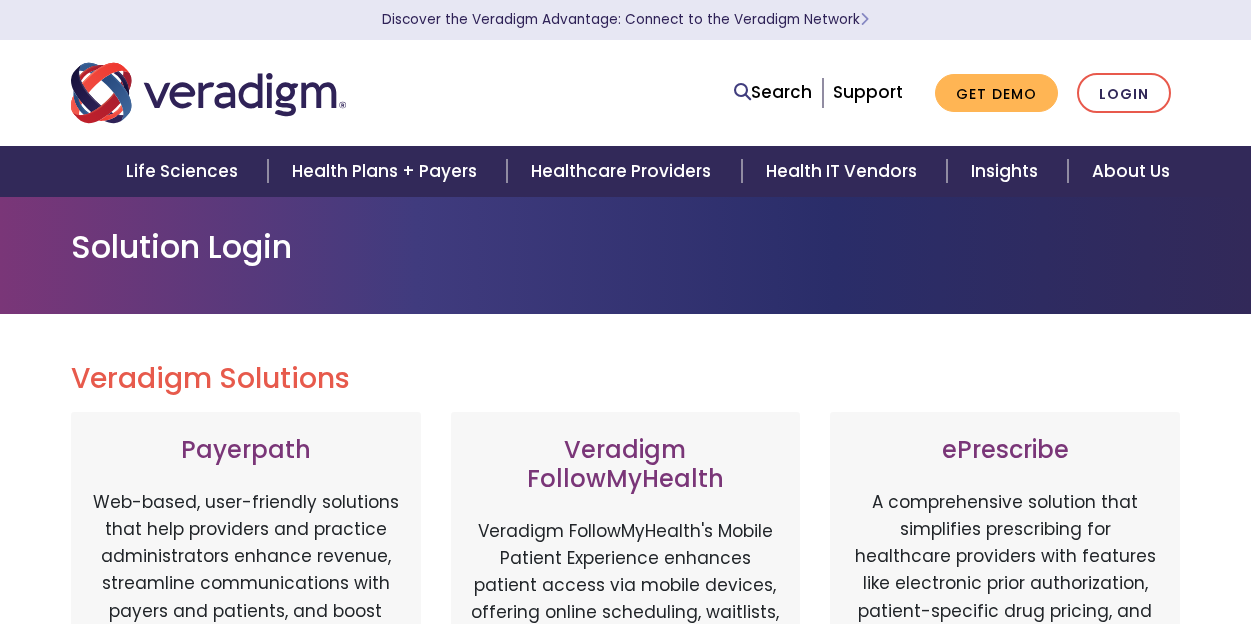 scroll, scrollTop: 0, scrollLeft: 0, axis: both 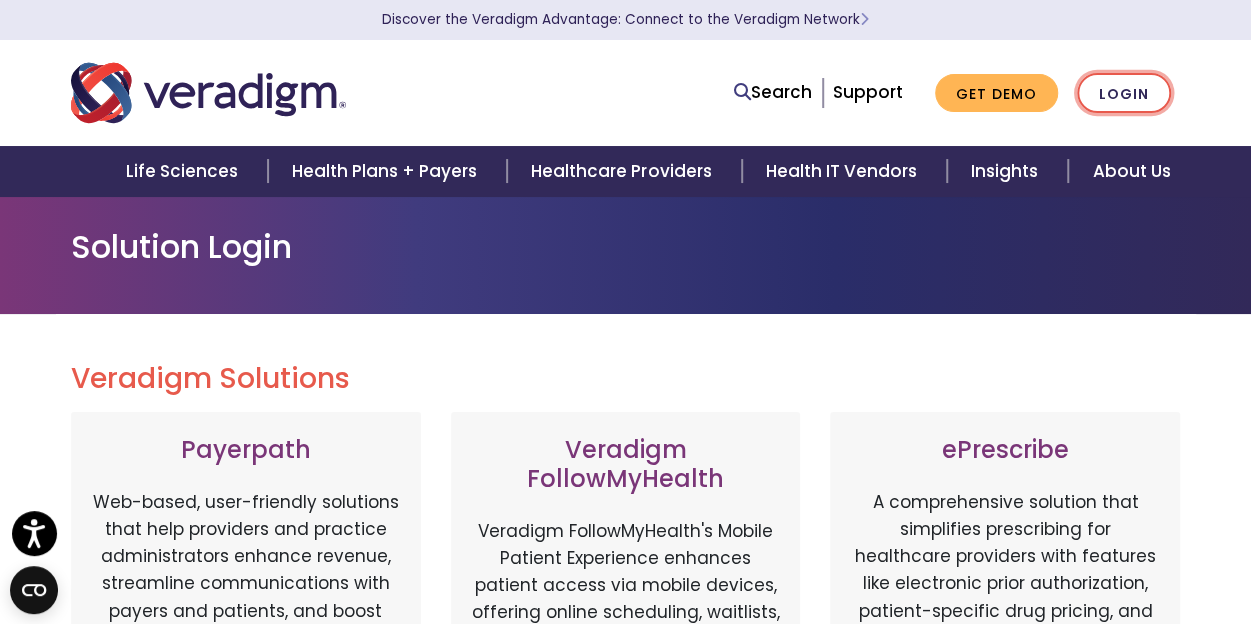 click on "Login" at bounding box center (1124, 93) 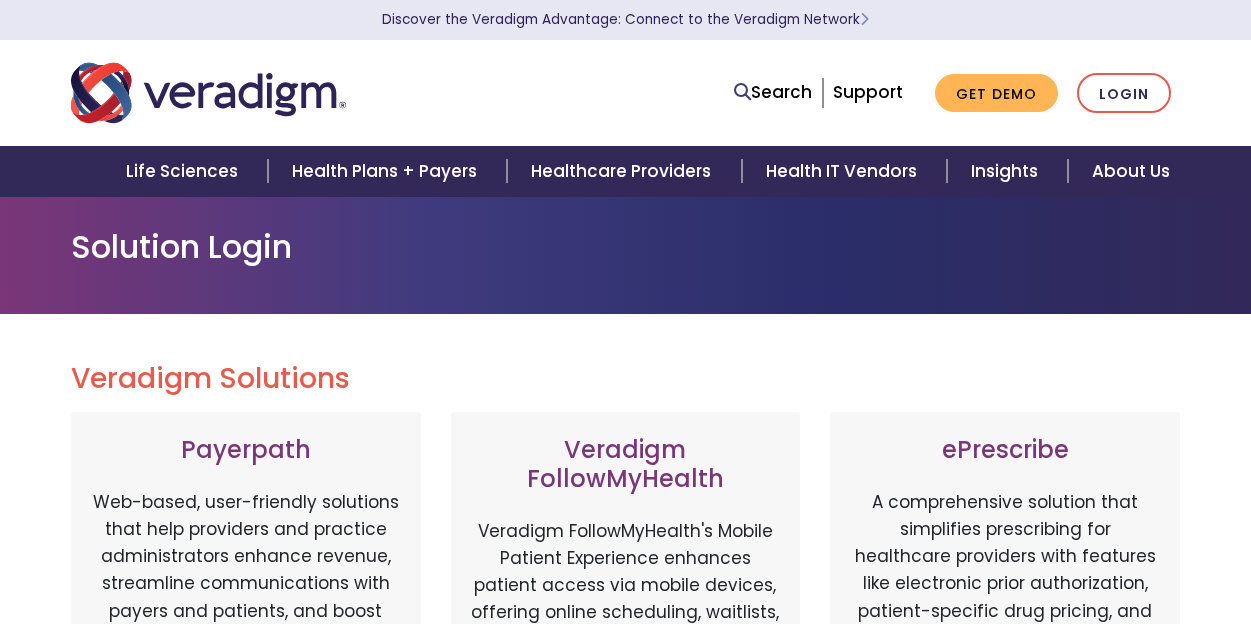 scroll, scrollTop: 0, scrollLeft: 0, axis: both 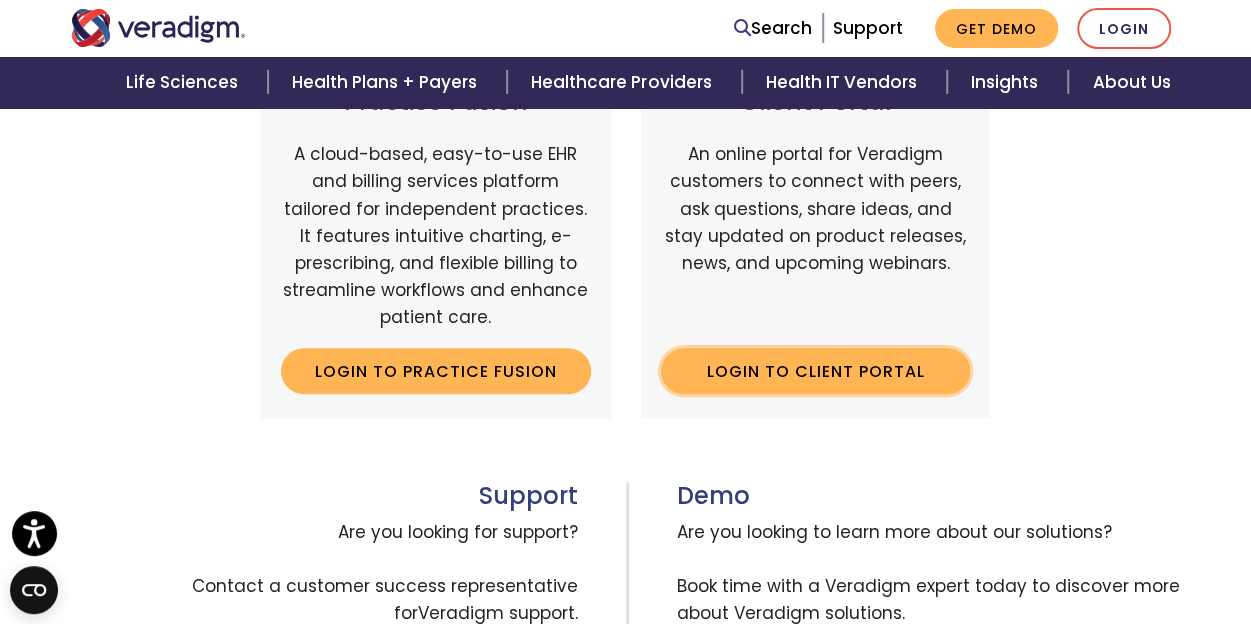 click on "Login to Client Portal" at bounding box center [816, 371] 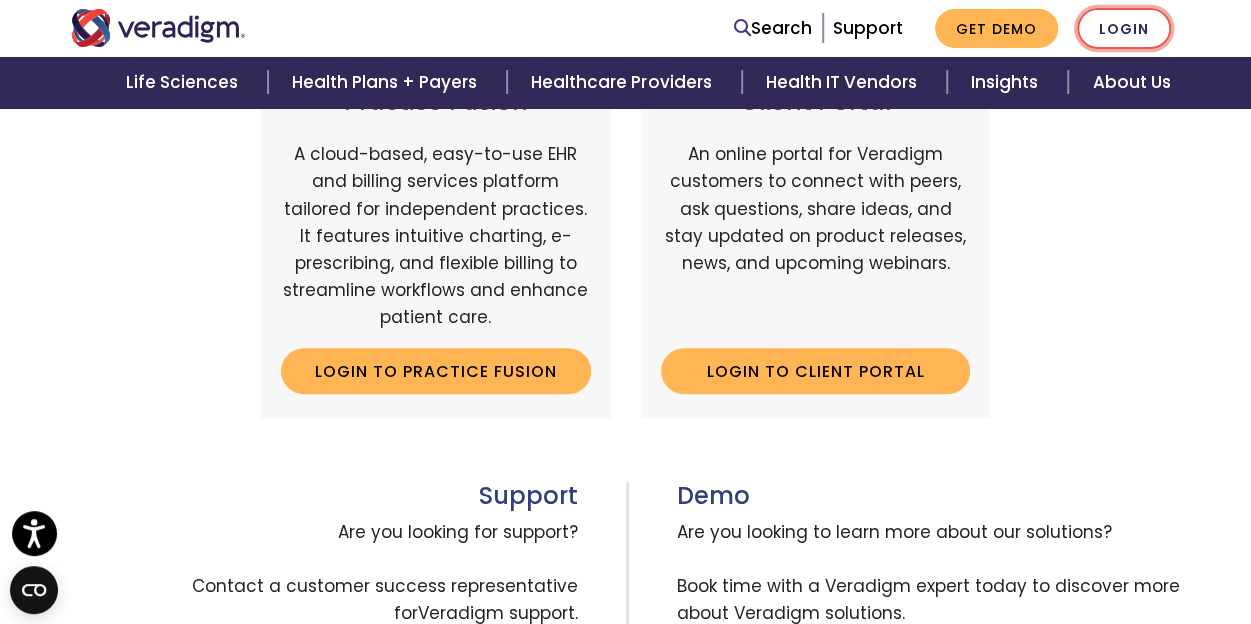 click on "Login" at bounding box center [1124, 28] 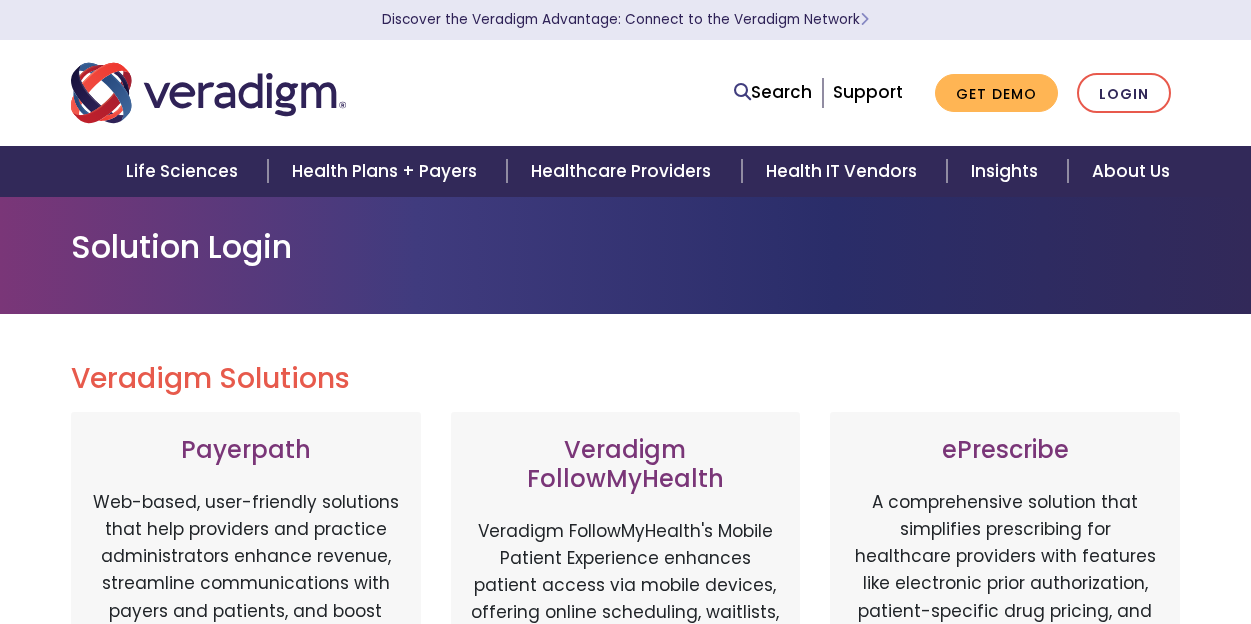 scroll, scrollTop: 0, scrollLeft: 0, axis: both 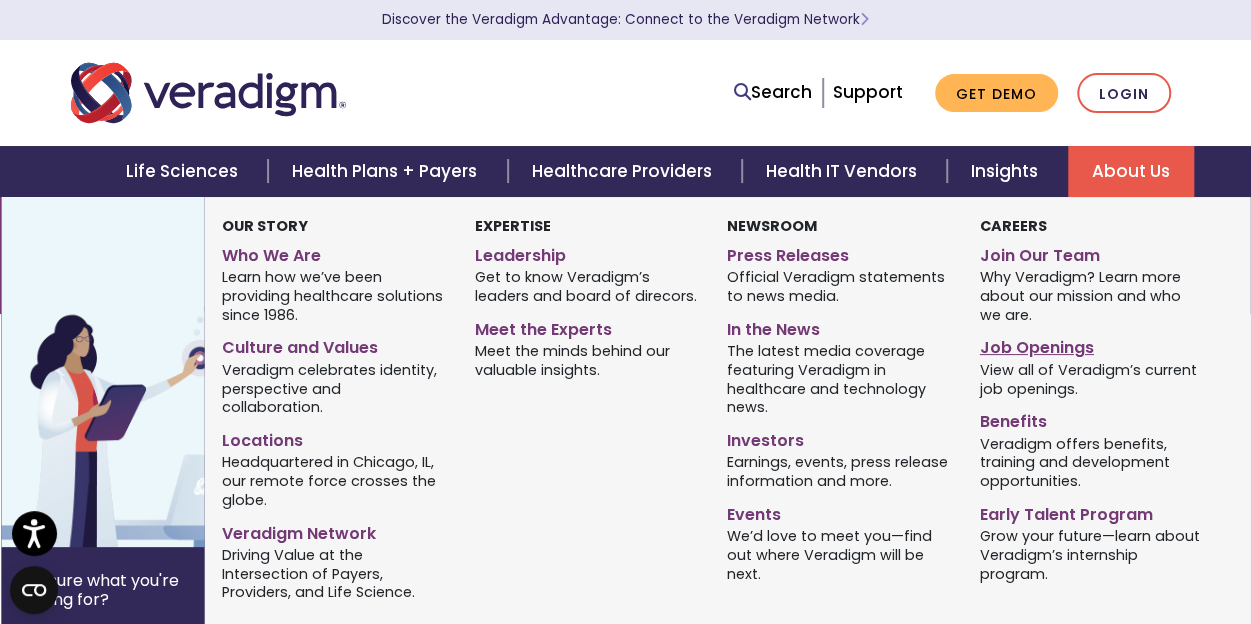 click on "Job Openings" at bounding box center (1091, 344) 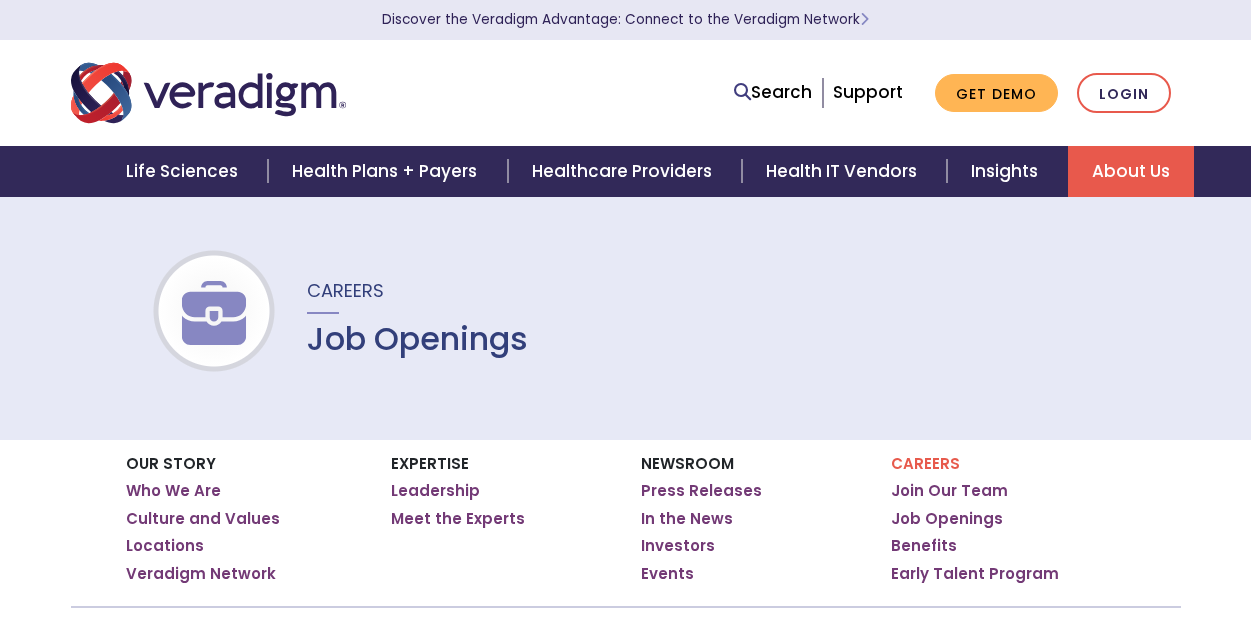 scroll, scrollTop: 0, scrollLeft: 0, axis: both 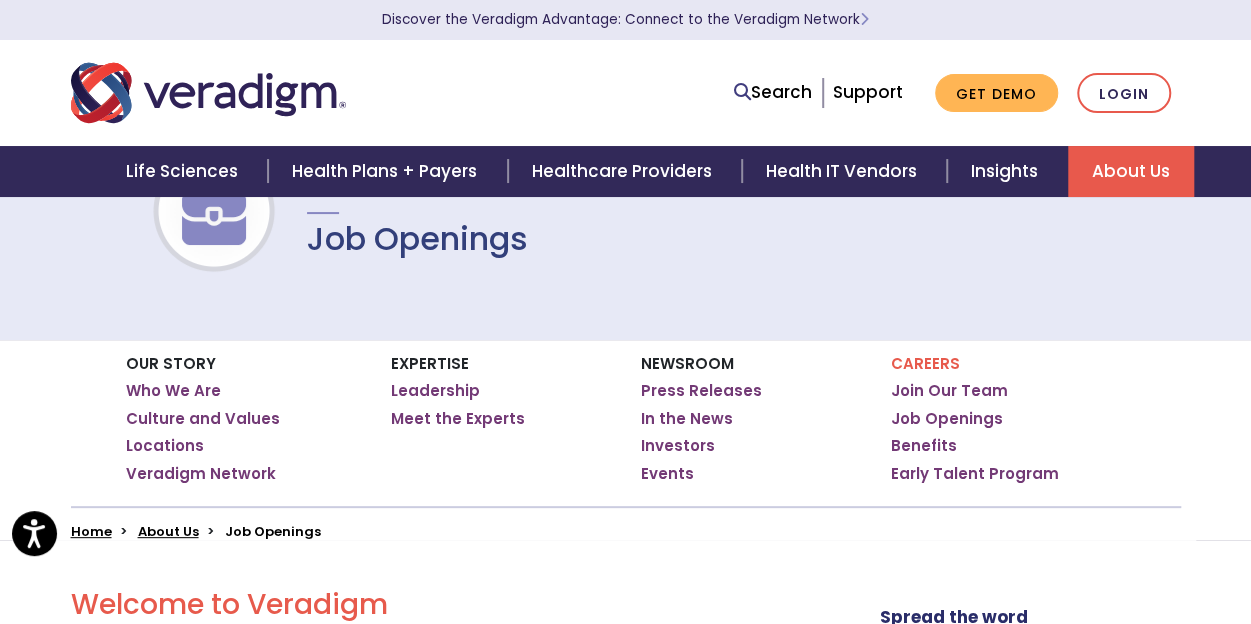 click at bounding box center (214, 213) 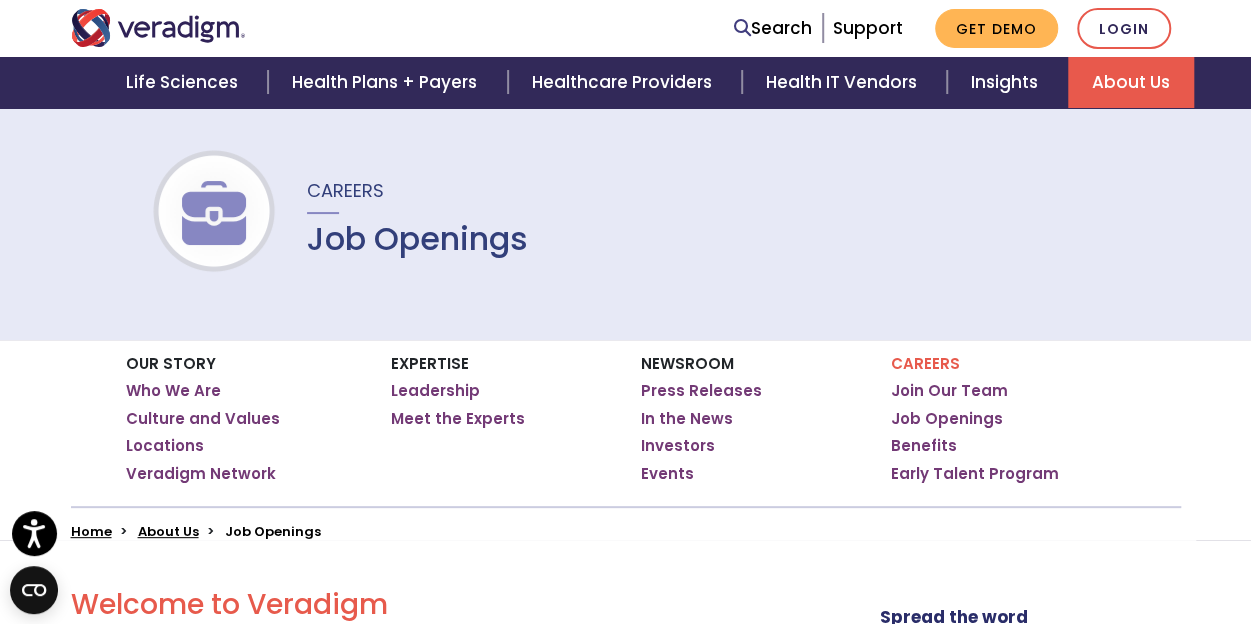 scroll, scrollTop: 100, scrollLeft: 0, axis: vertical 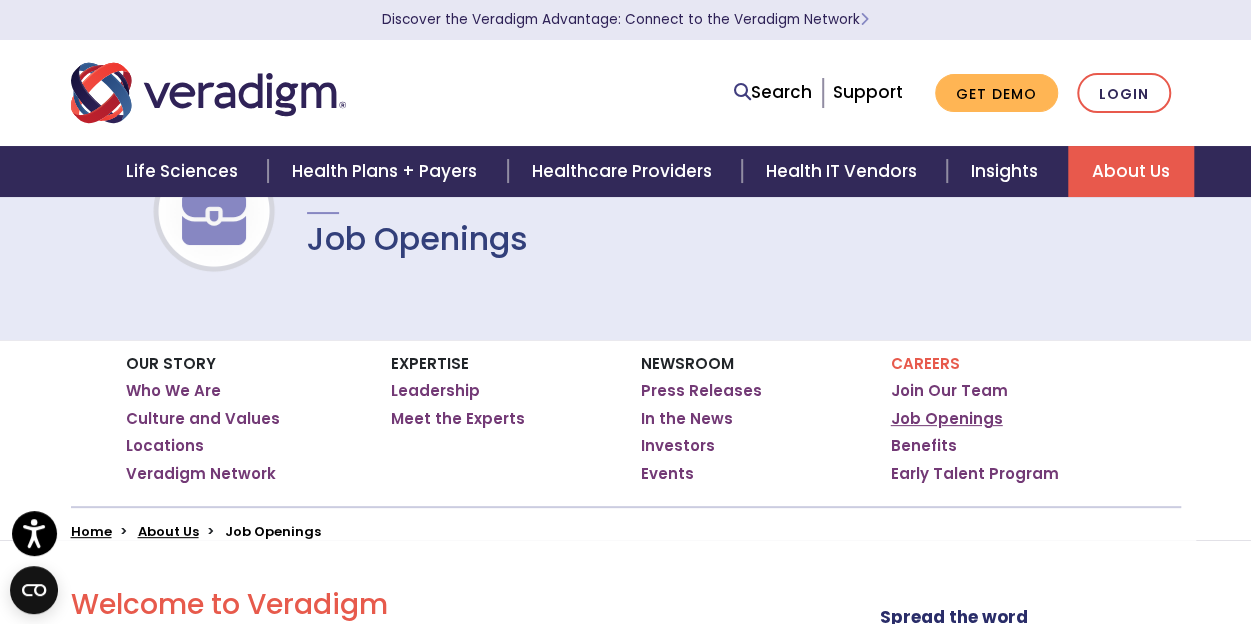 click on "Job Openings" at bounding box center (947, 419) 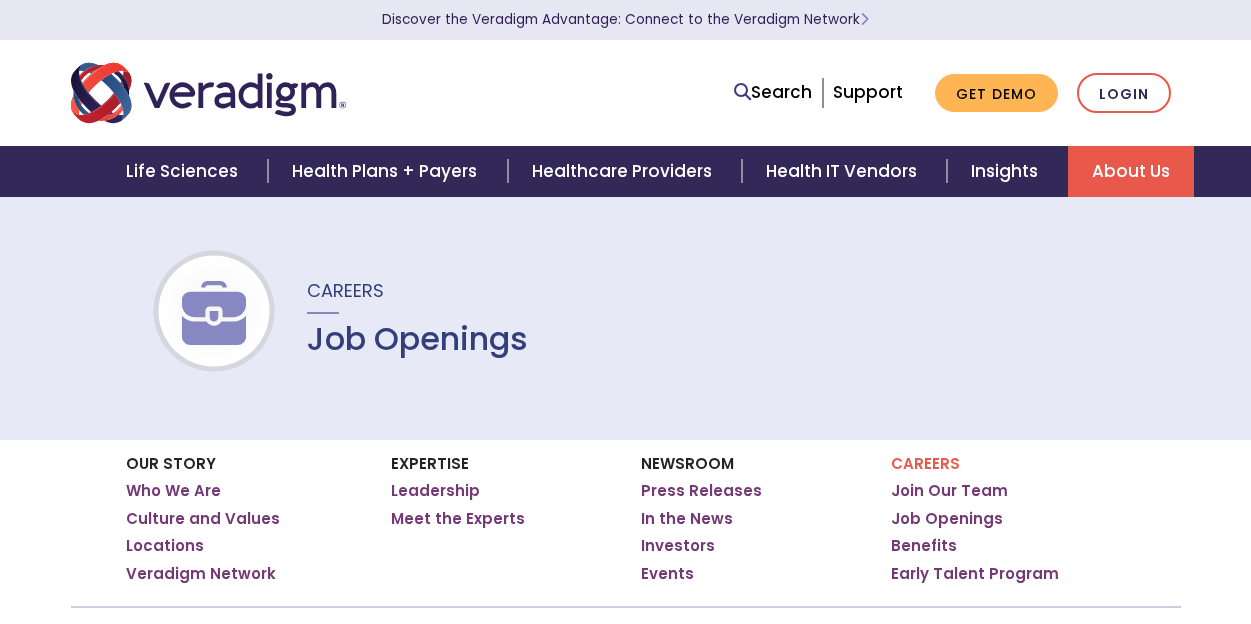 scroll, scrollTop: 0, scrollLeft: 0, axis: both 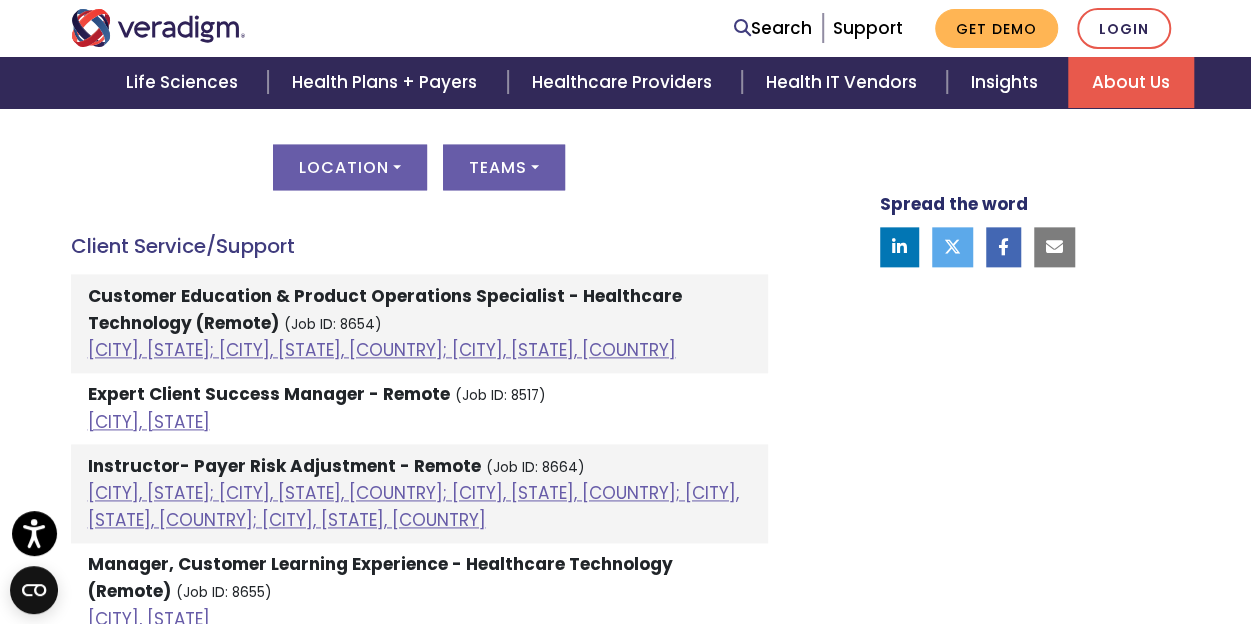click on "Client Service/Support" at bounding box center [419, 246] 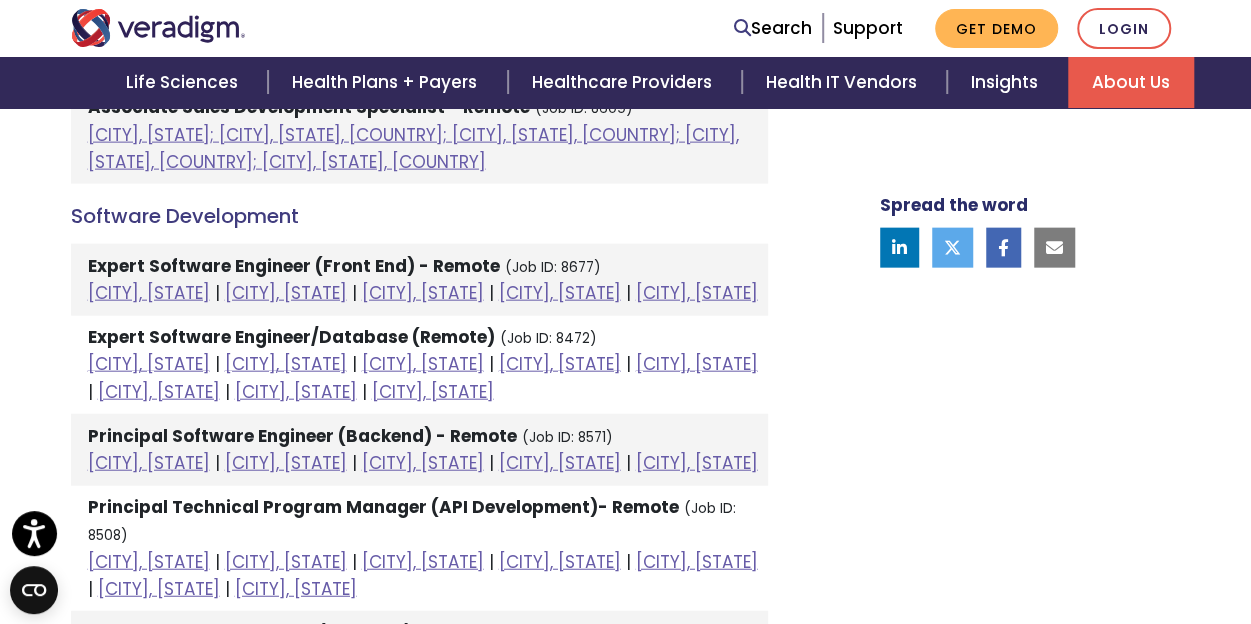 scroll, scrollTop: 2400, scrollLeft: 0, axis: vertical 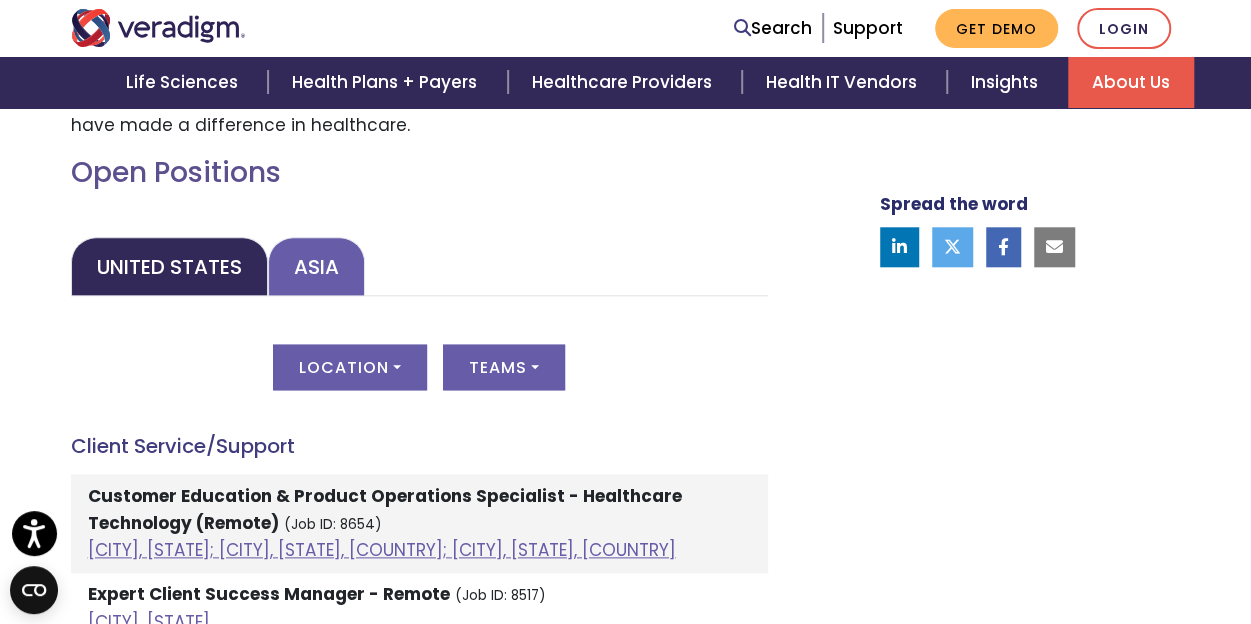 click on "Asia" at bounding box center [316, 266] 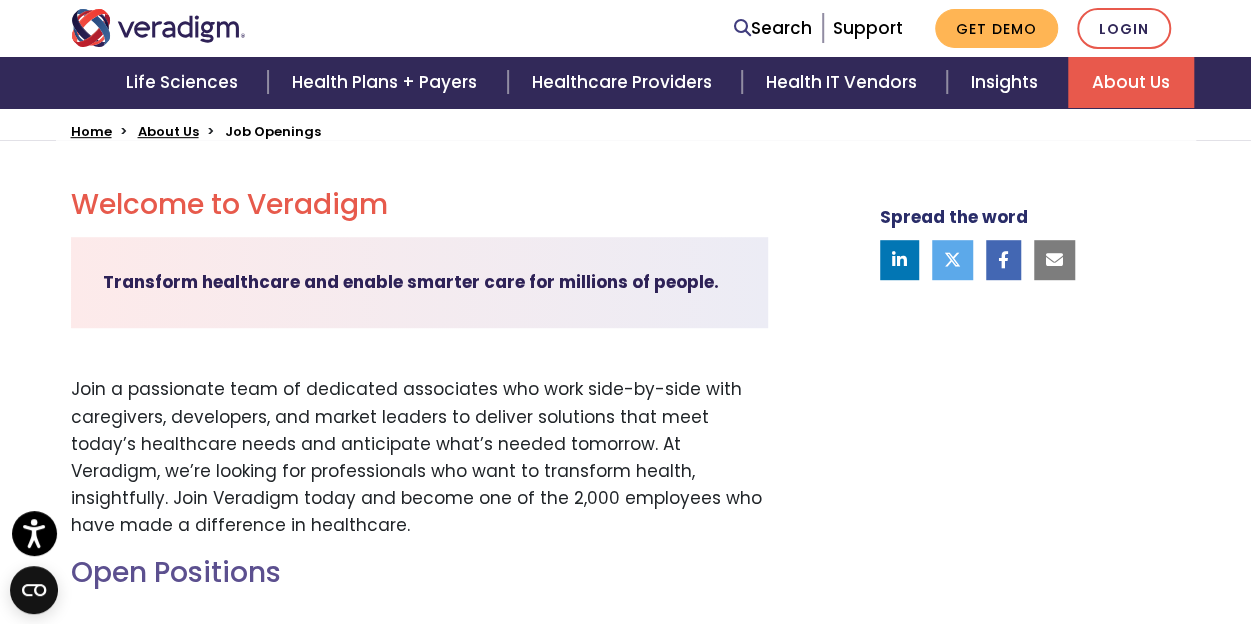 scroll, scrollTop: 0, scrollLeft: 0, axis: both 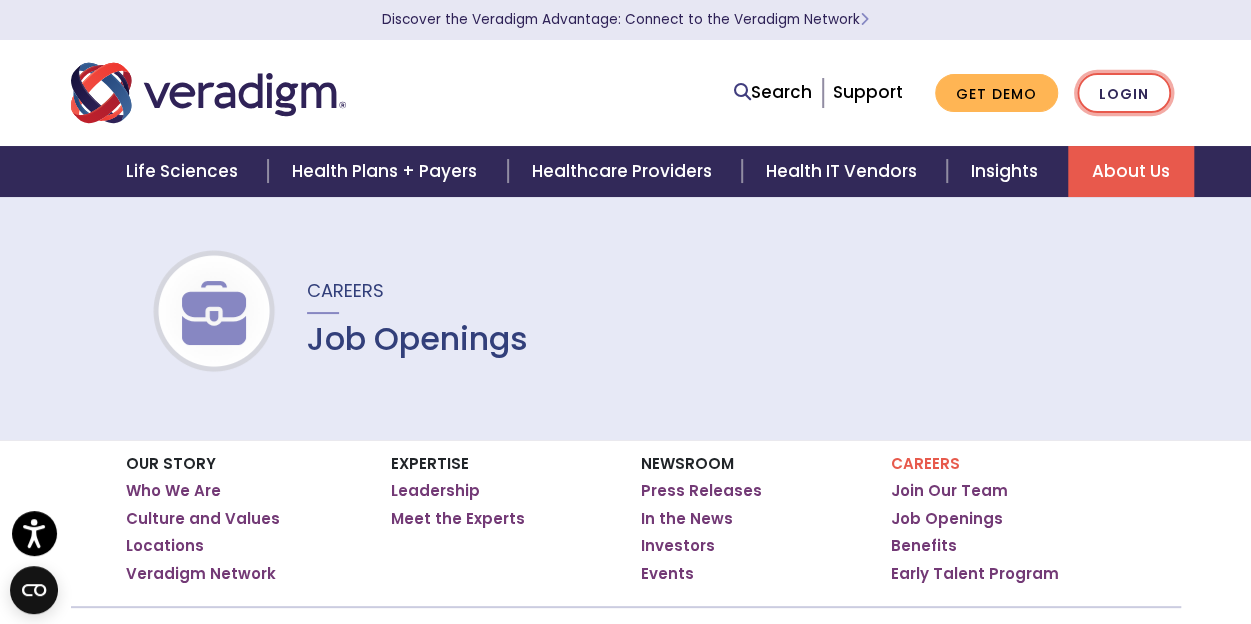 click on "Login" at bounding box center (1124, 93) 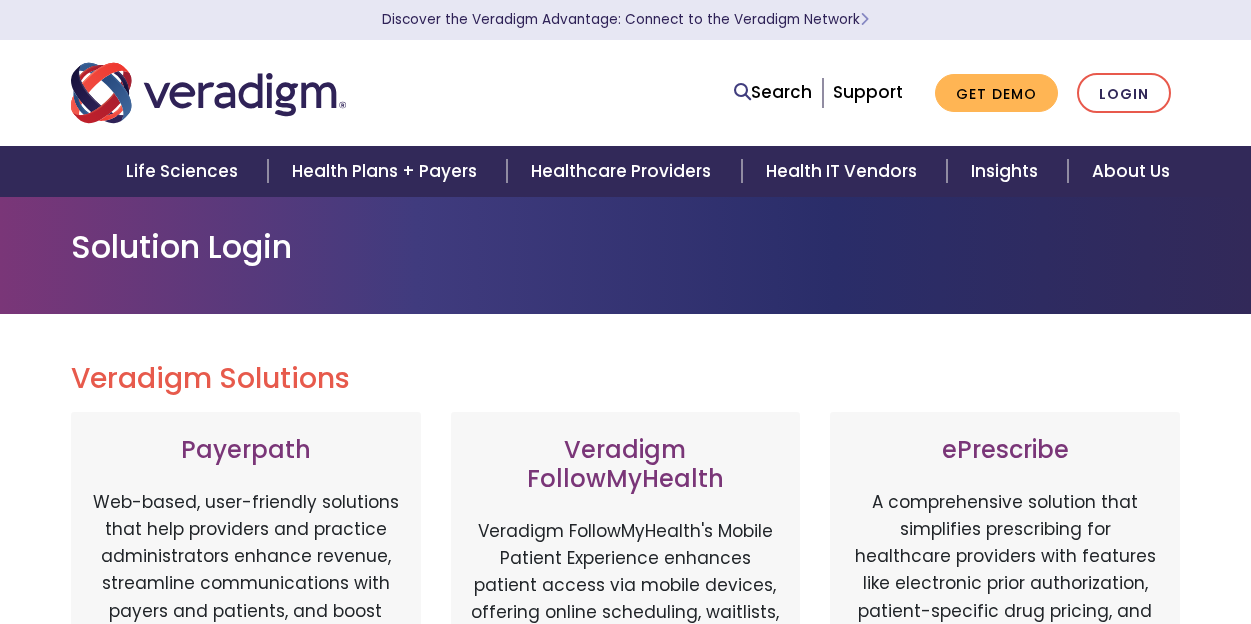 scroll, scrollTop: 0, scrollLeft: 0, axis: both 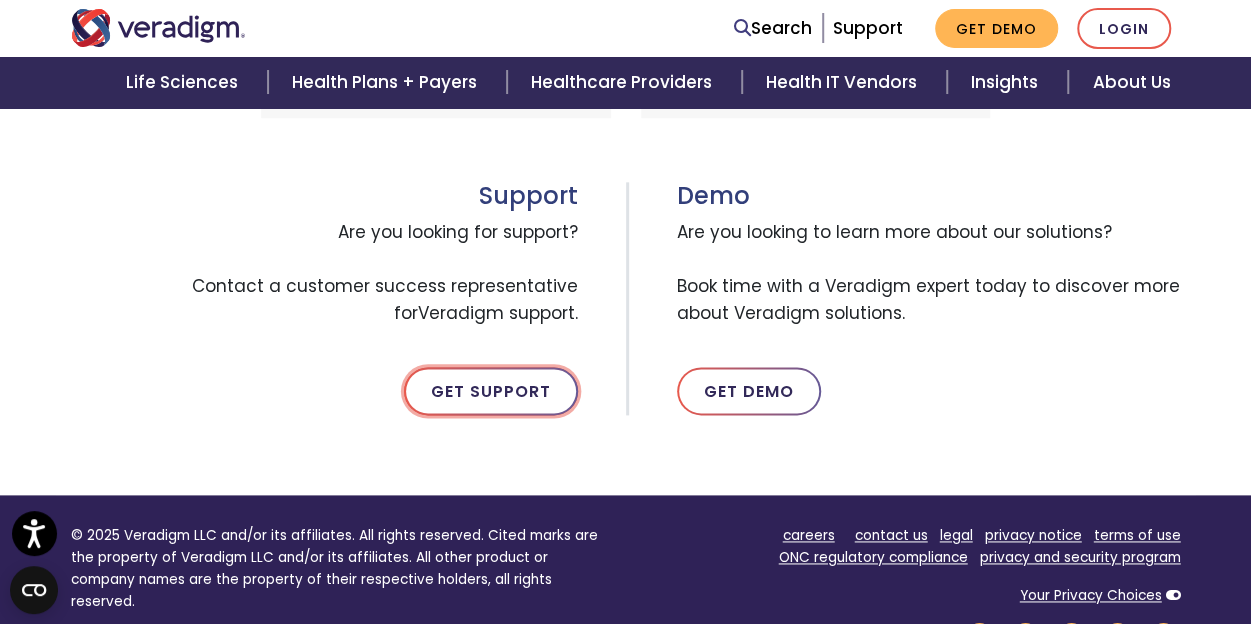 click on "Get Support" at bounding box center (491, 391) 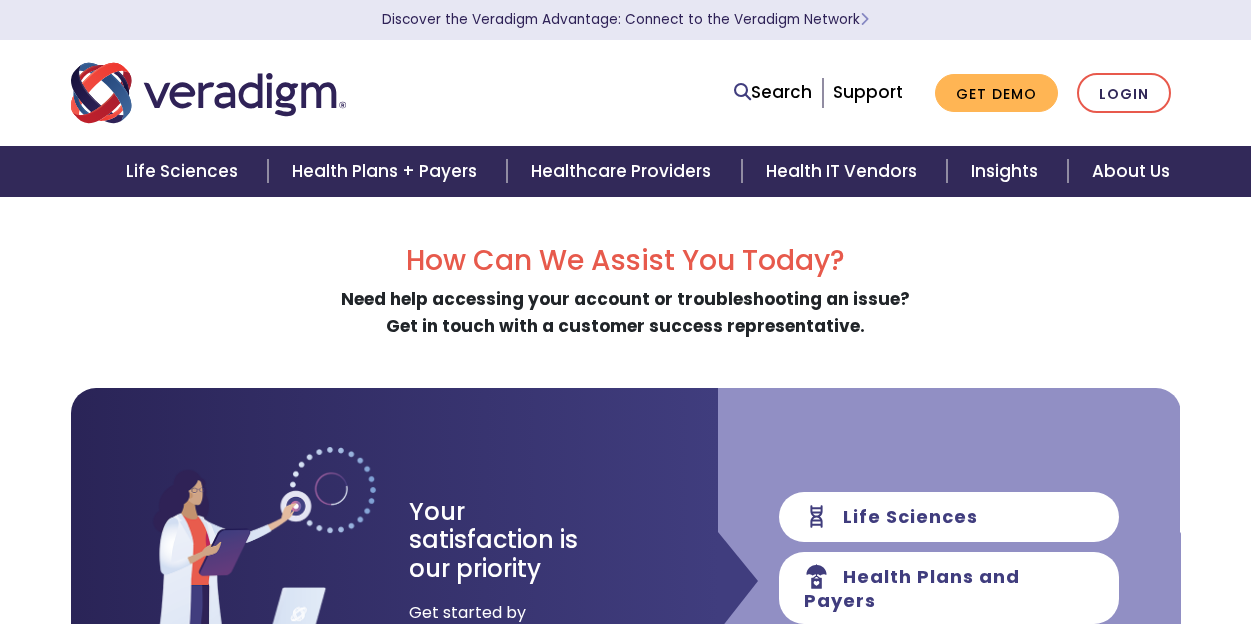 scroll, scrollTop: 0, scrollLeft: 0, axis: both 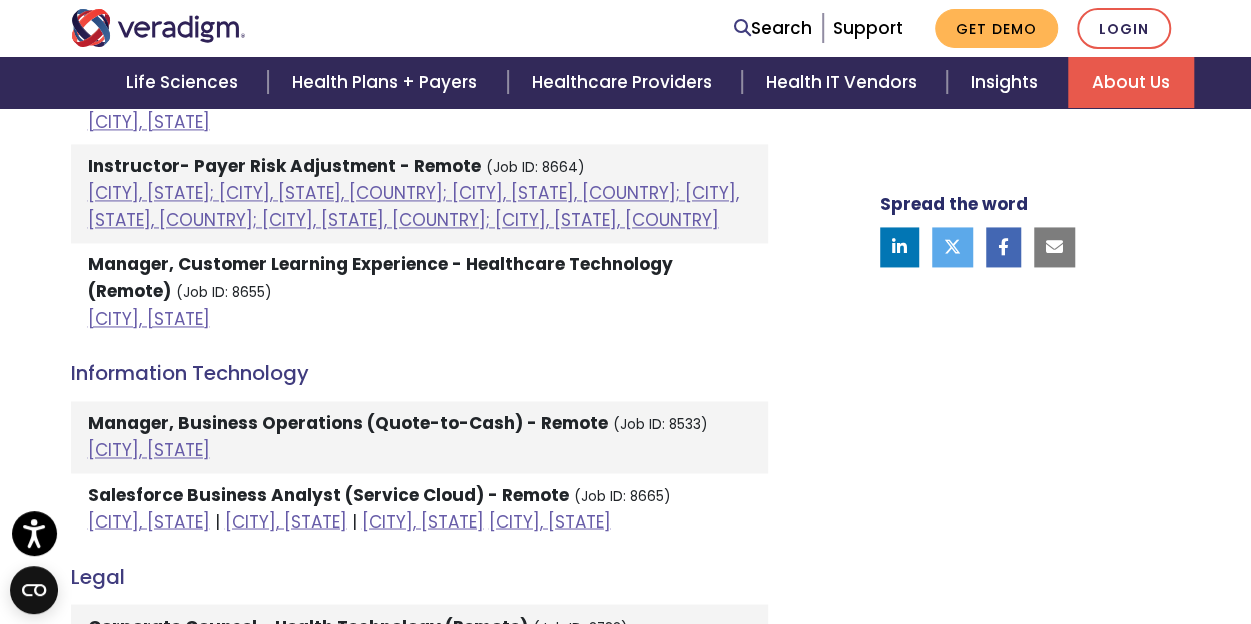 click on "Manager, Customer Learning Experience - Healthcare Technology (Remote)" at bounding box center [380, 277] 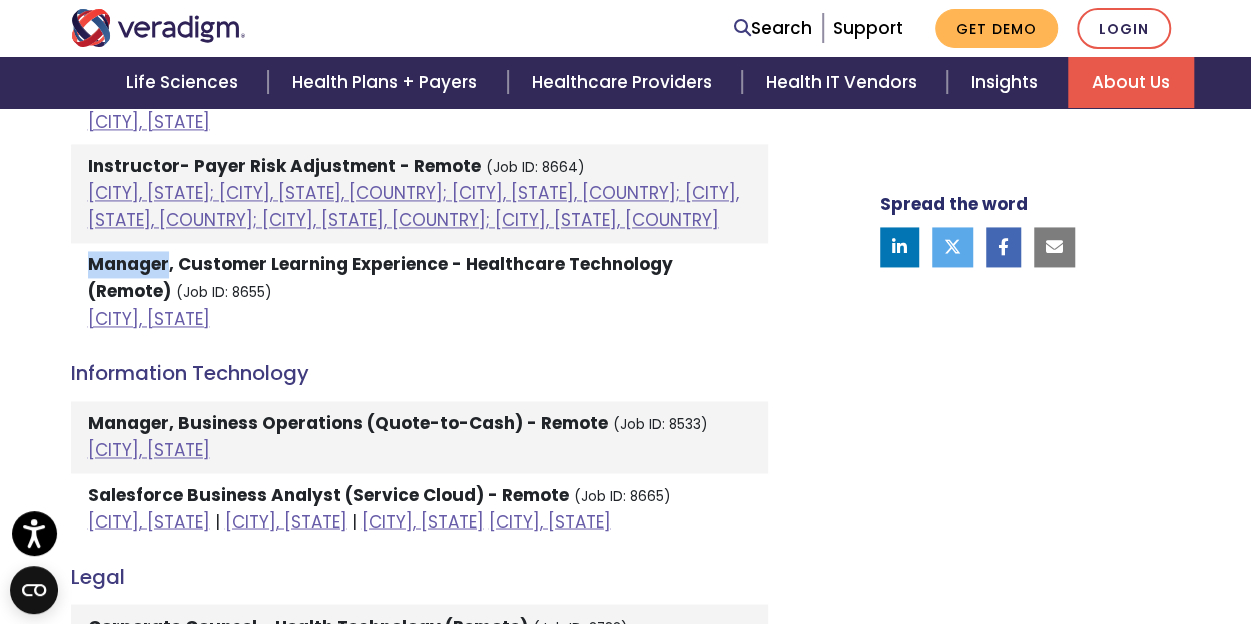 click on "Manager, Customer Learning Experience - Healthcare Technology (Remote)" at bounding box center [380, 277] 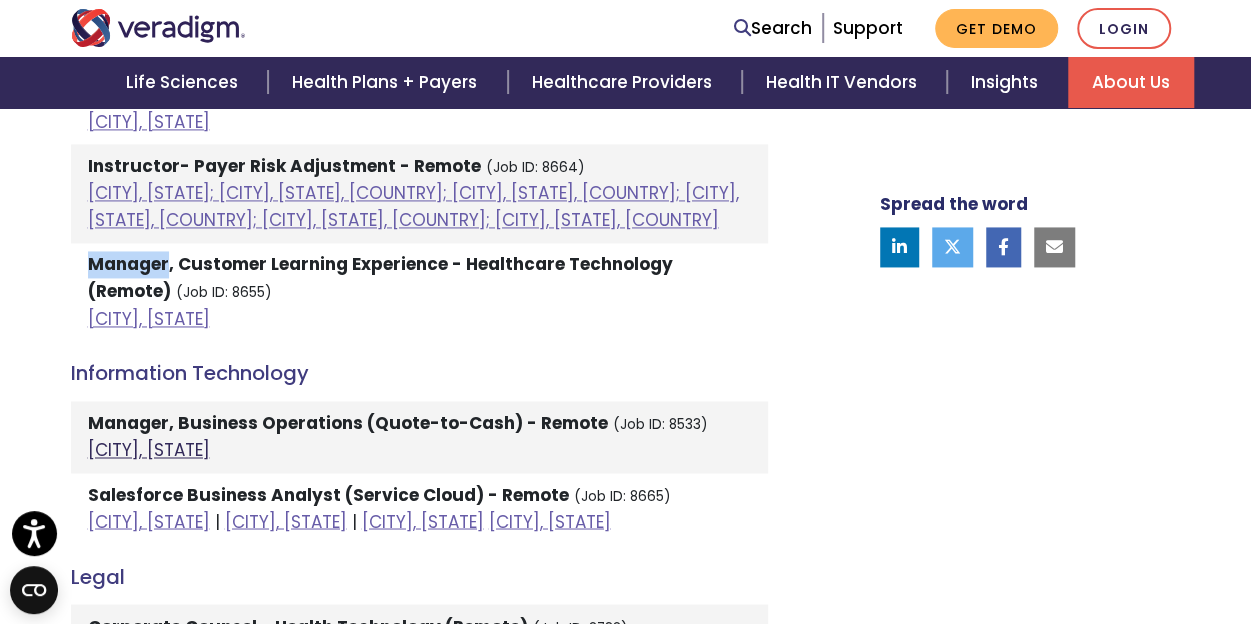 click on "[CITY], [STATE]" at bounding box center [149, 450] 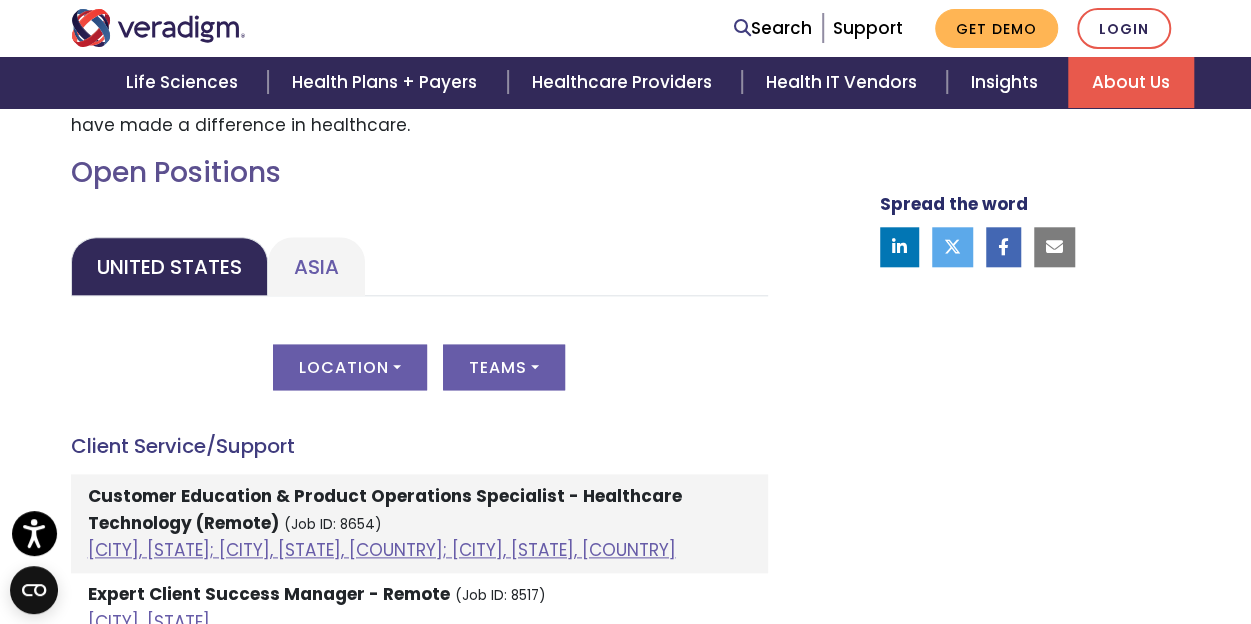 scroll, scrollTop: 800, scrollLeft: 0, axis: vertical 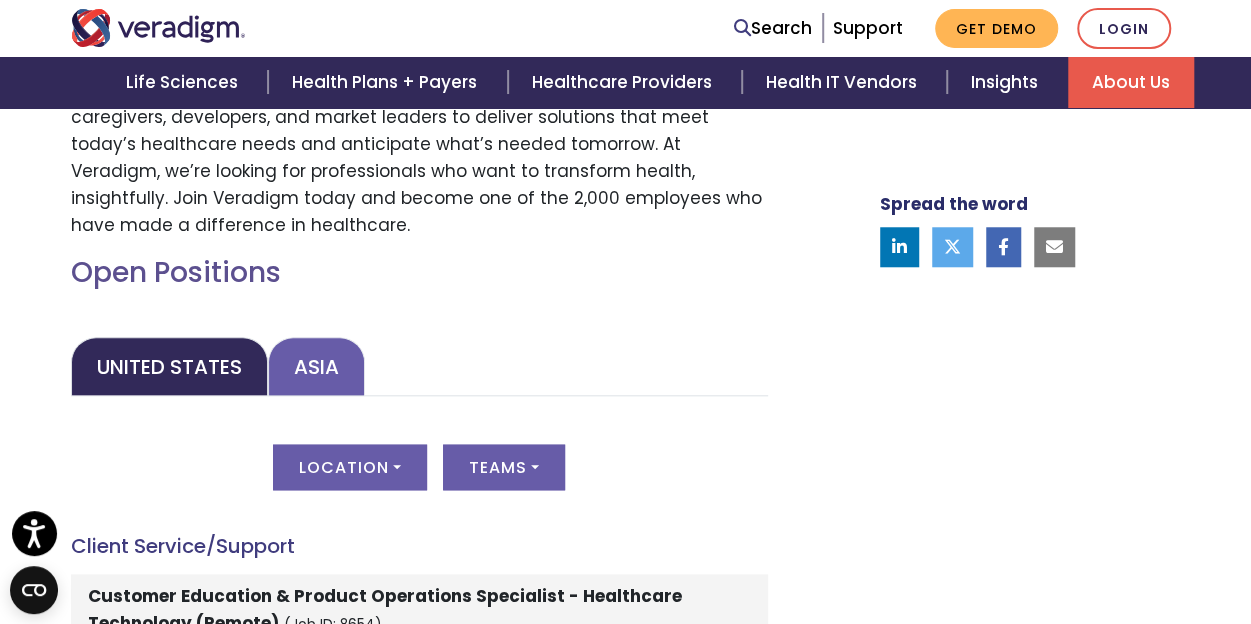 click on "Asia" at bounding box center (316, 366) 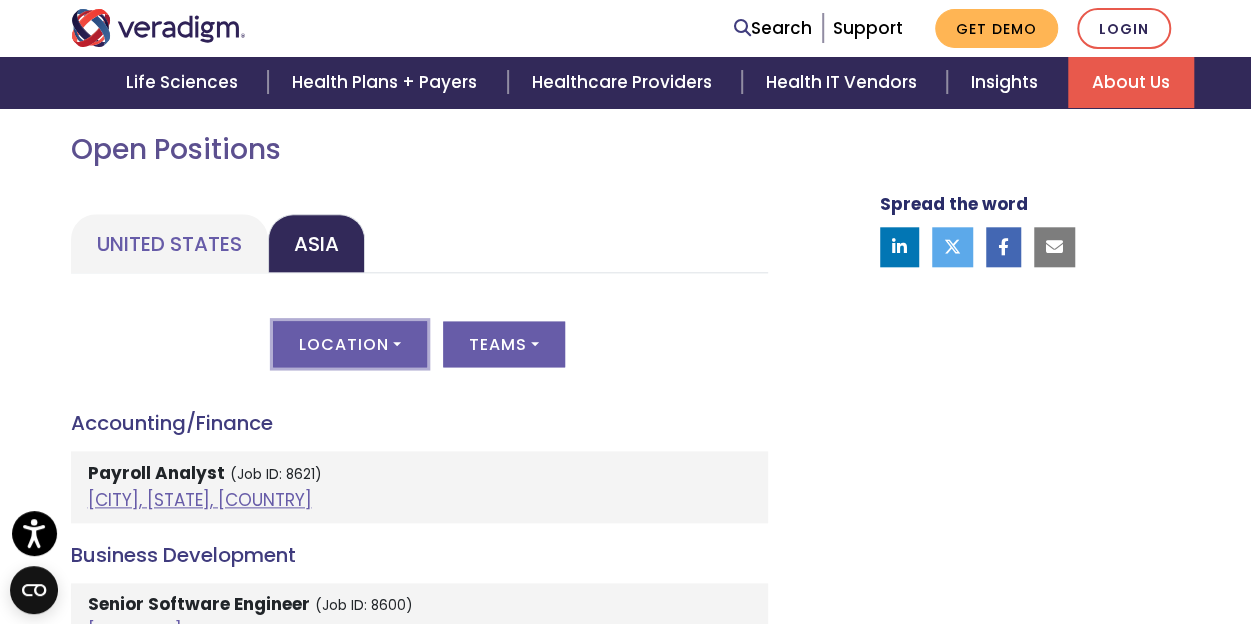 scroll, scrollTop: 1100, scrollLeft: 0, axis: vertical 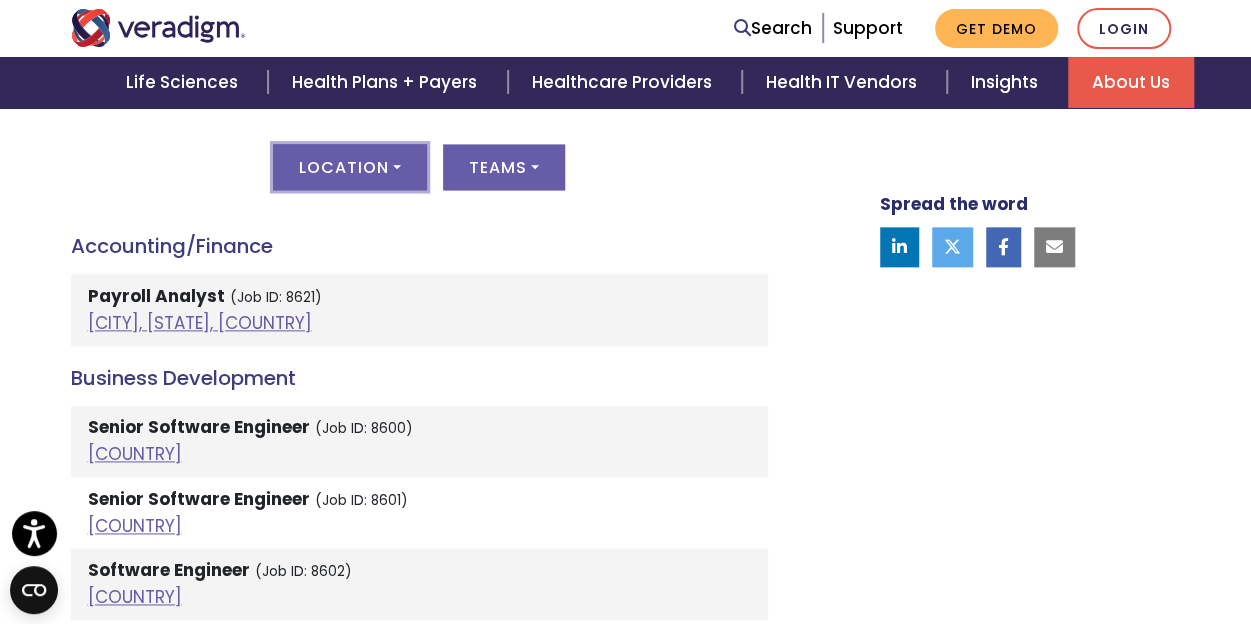 click on "Location" at bounding box center [350, 167] 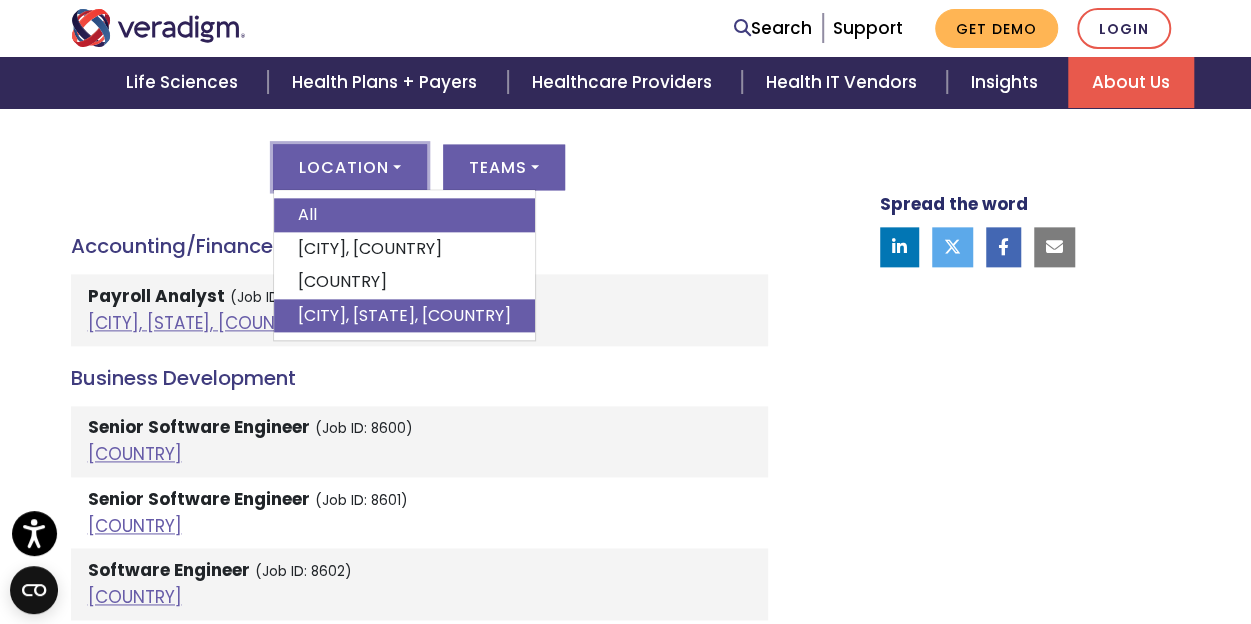 click on "[CITY], [STATE], [COUNTRY]" at bounding box center (404, 316) 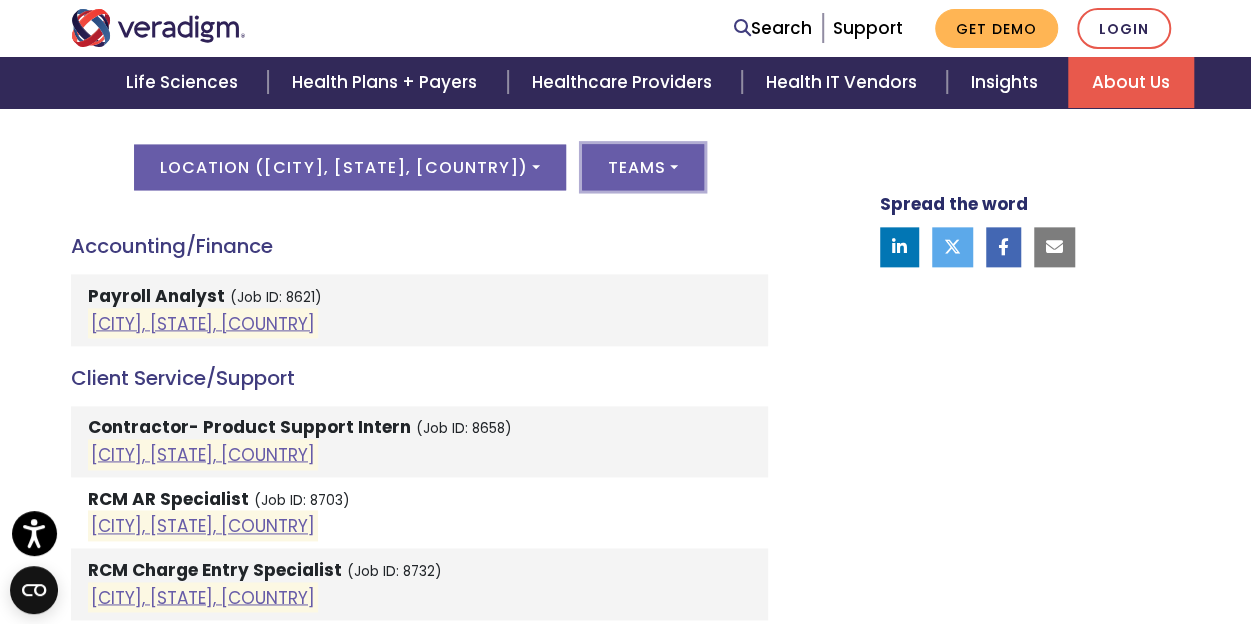click on "Teams" at bounding box center [643, 167] 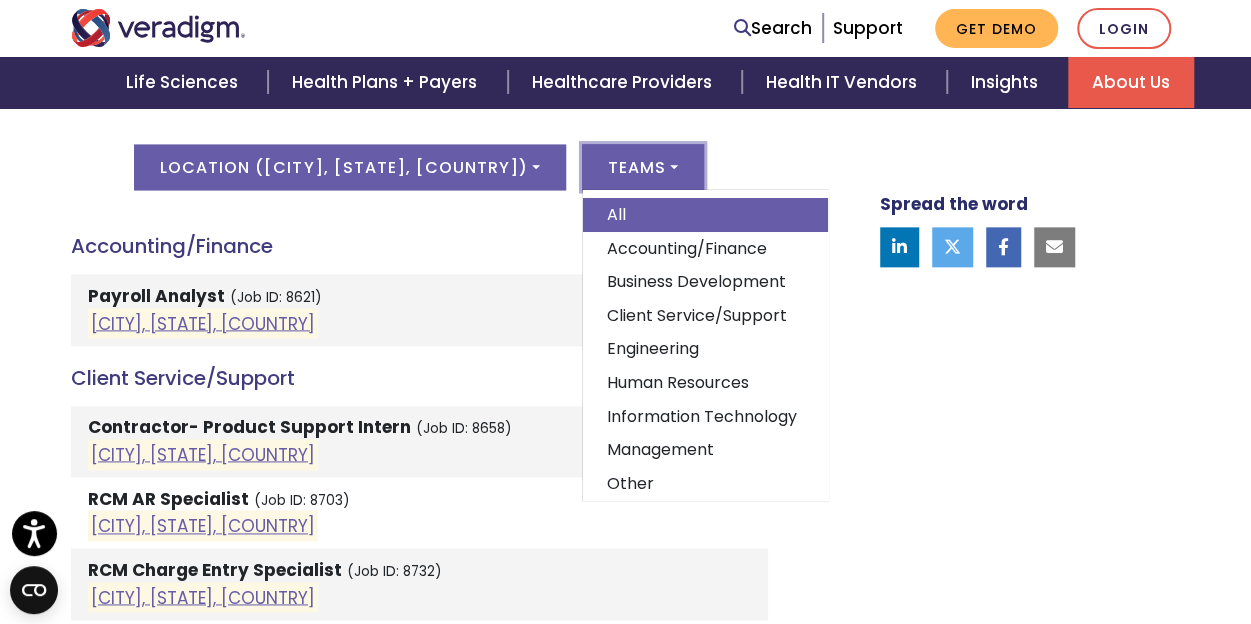 click on "All" at bounding box center [705, 215] 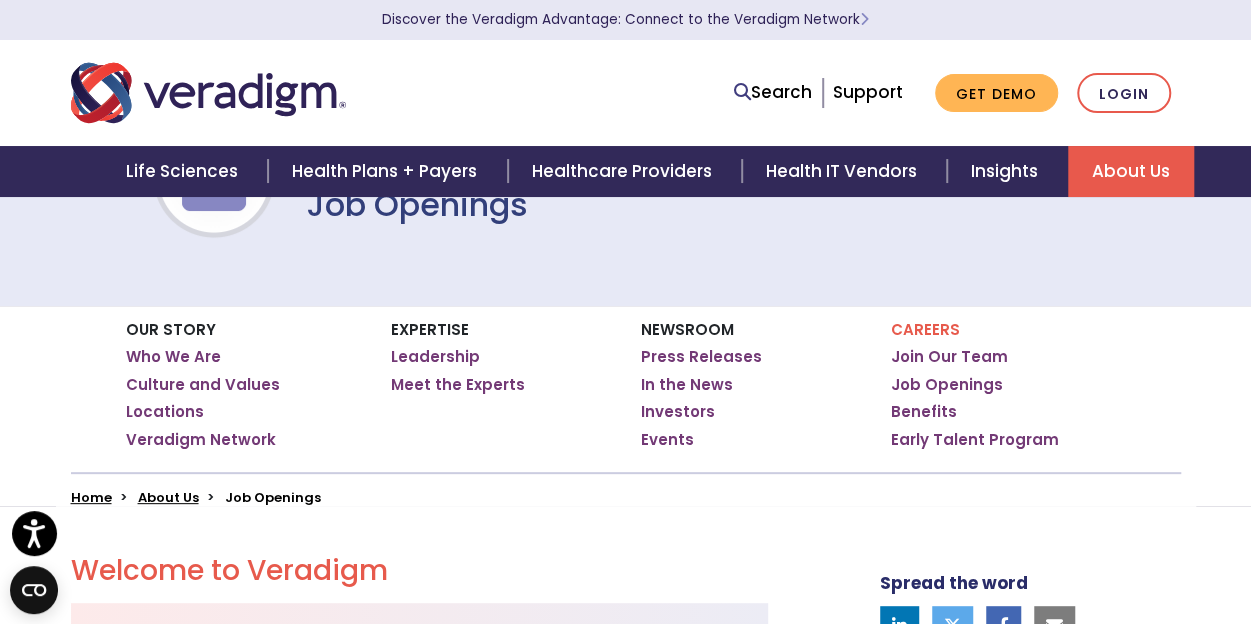 scroll, scrollTop: 0, scrollLeft: 0, axis: both 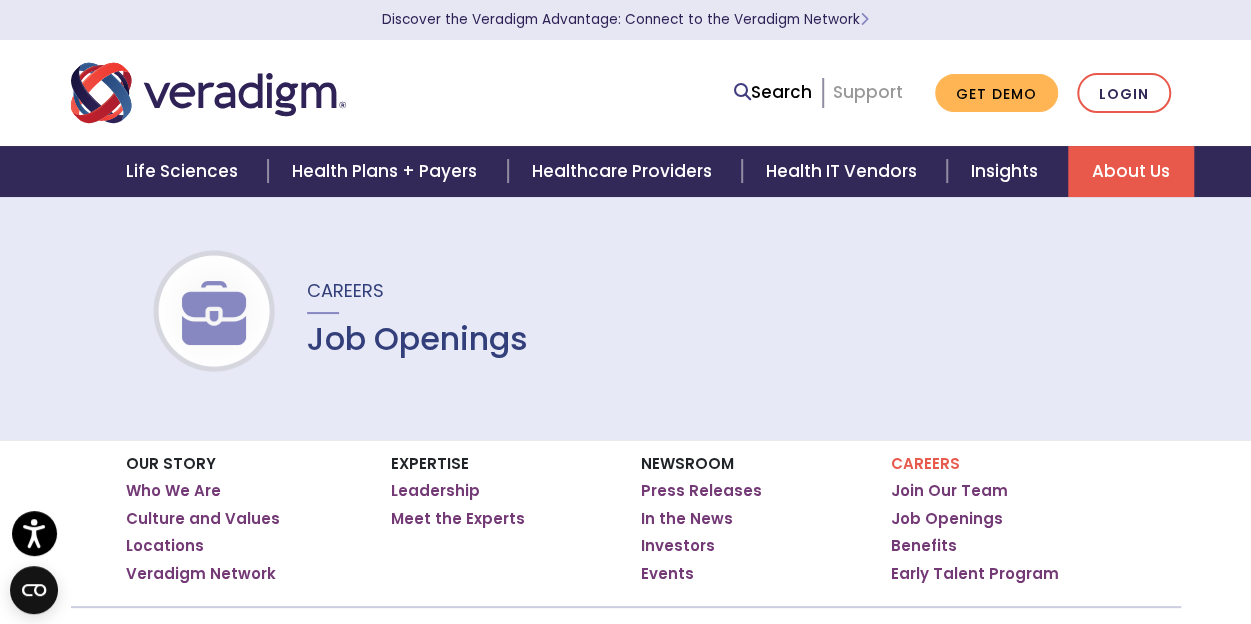 click on "Support" at bounding box center [868, 92] 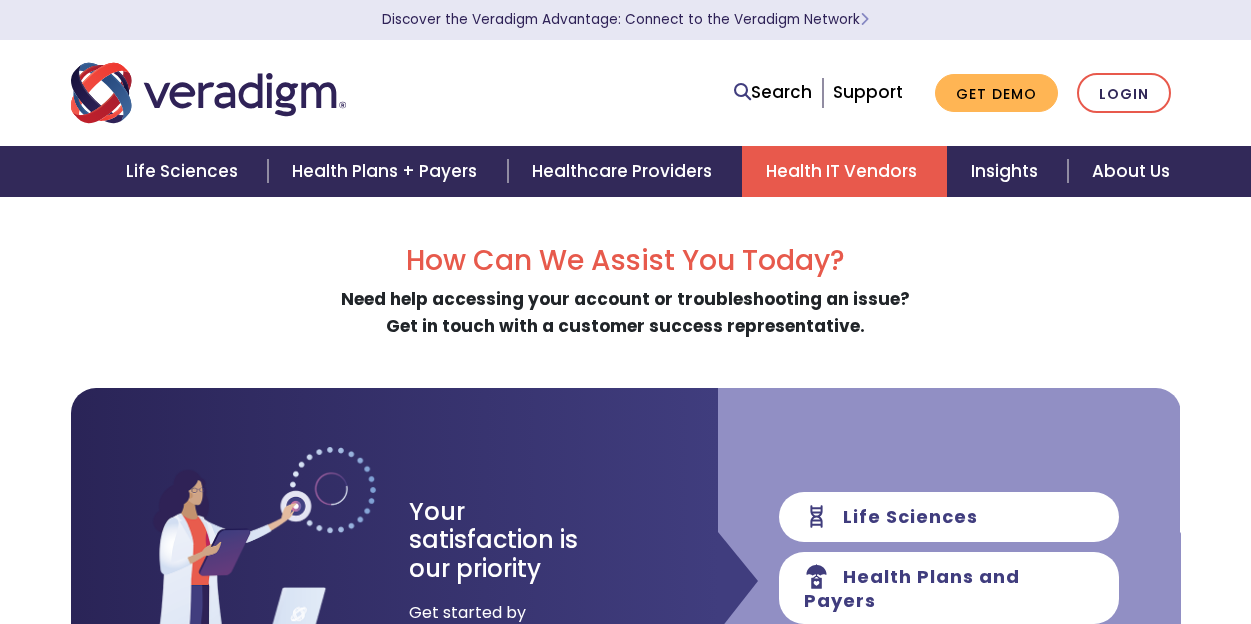 scroll, scrollTop: 0, scrollLeft: 0, axis: both 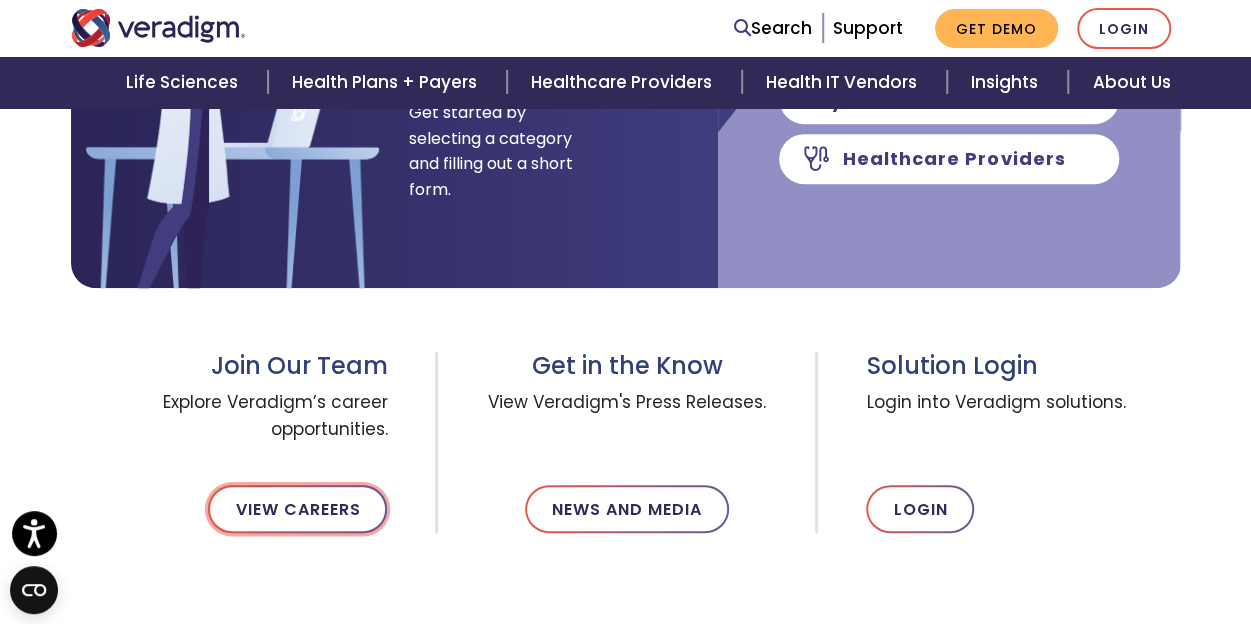 click on "View Careers" at bounding box center [297, 509] 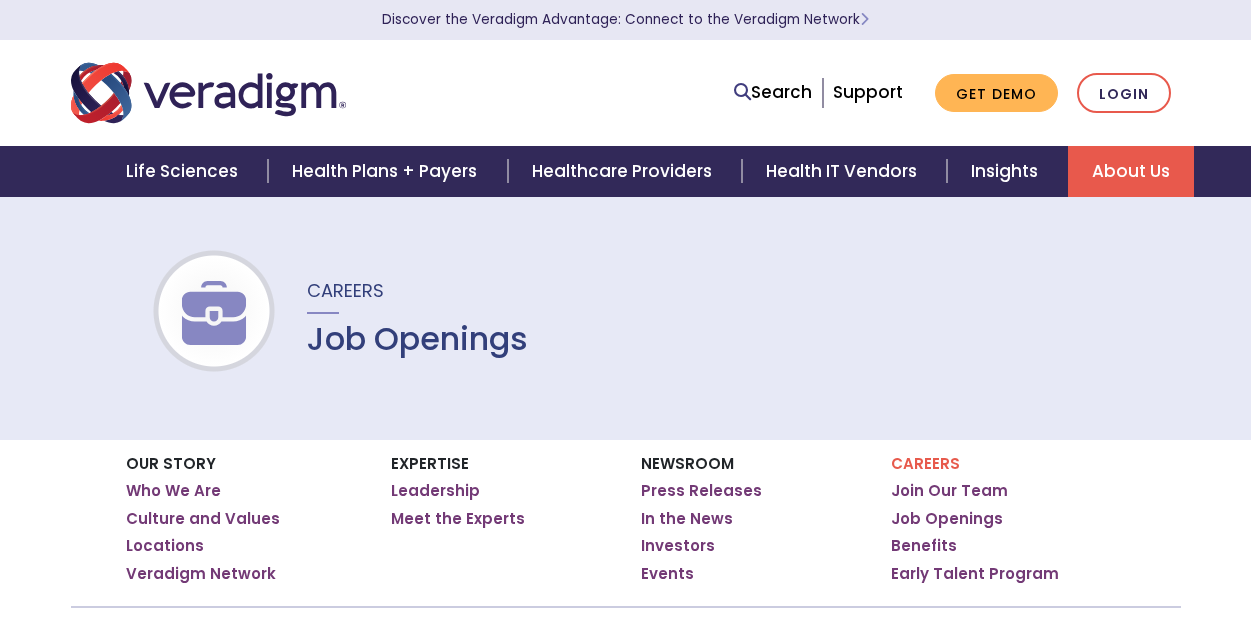 scroll, scrollTop: 0, scrollLeft: 0, axis: both 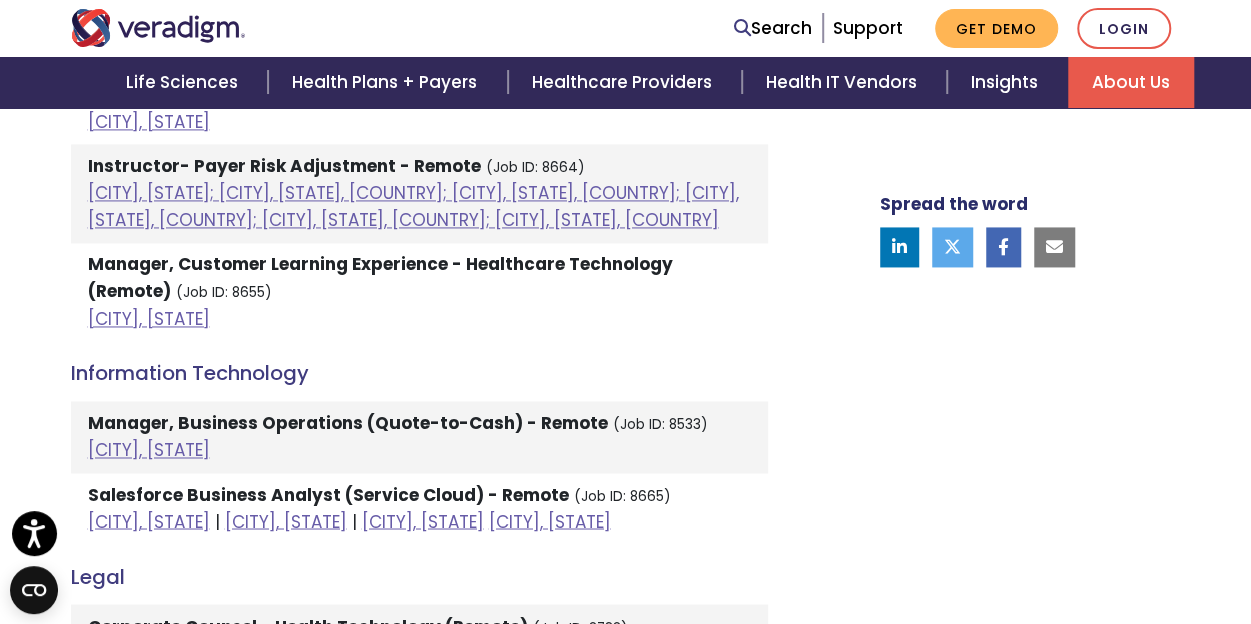 click on "Manager, Customer Learning Experience - Healthcare Technology (Remote)" at bounding box center [380, 277] 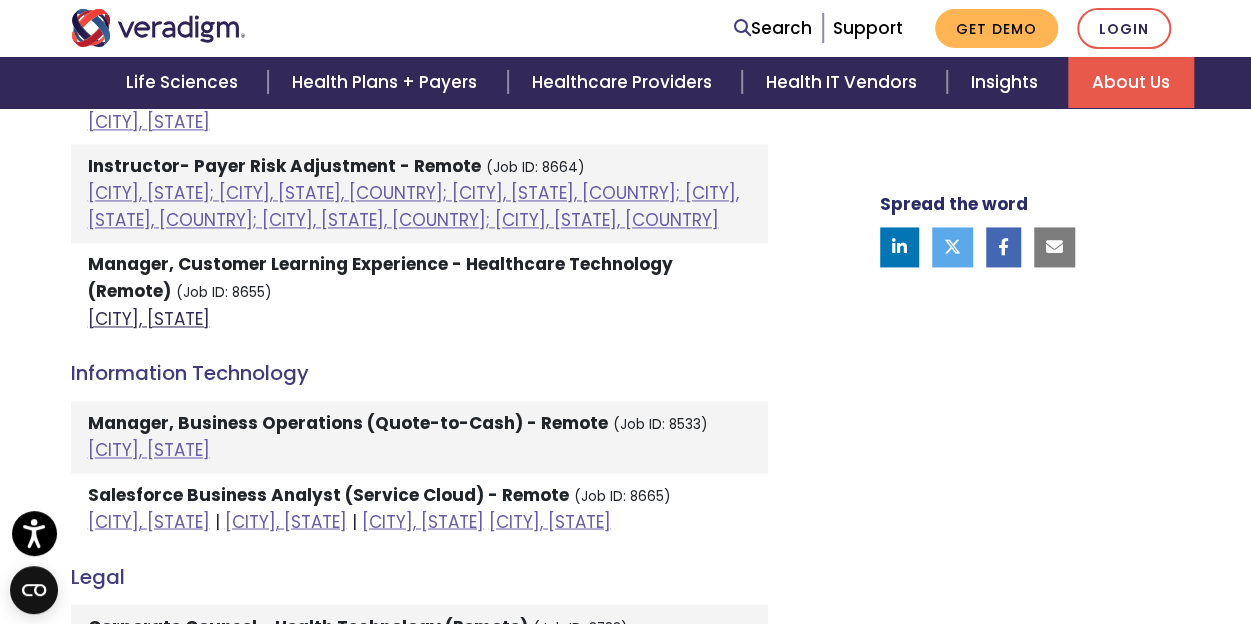 click on "[CITY], [STATE]" at bounding box center (149, 319) 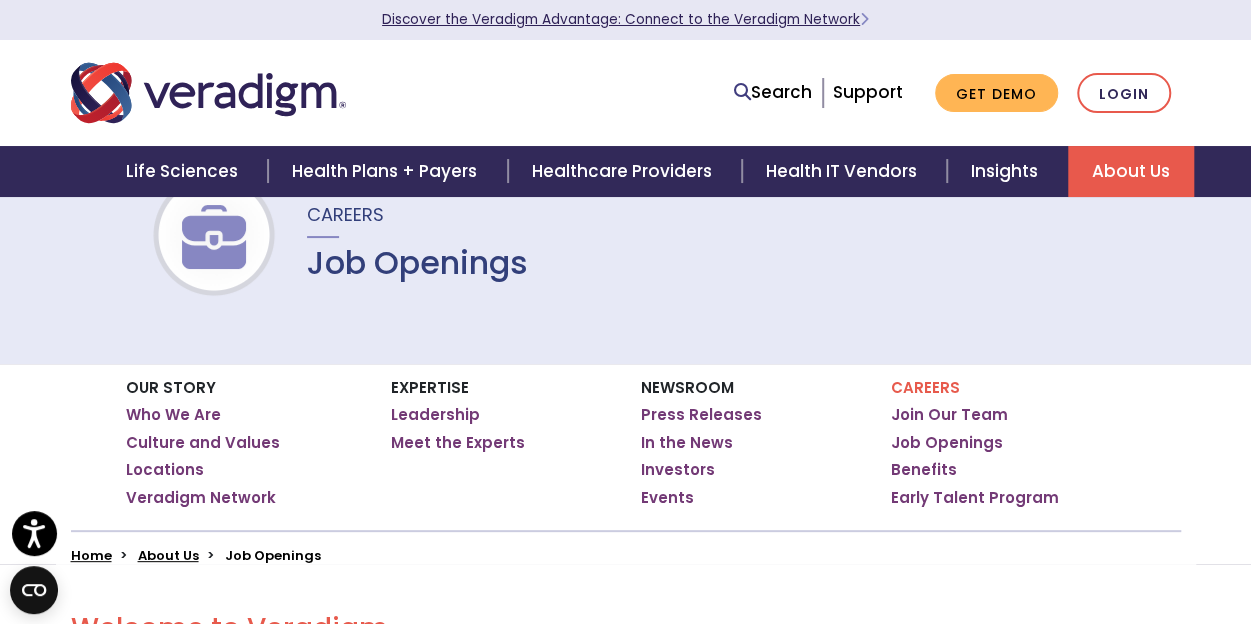 scroll, scrollTop: 0, scrollLeft: 0, axis: both 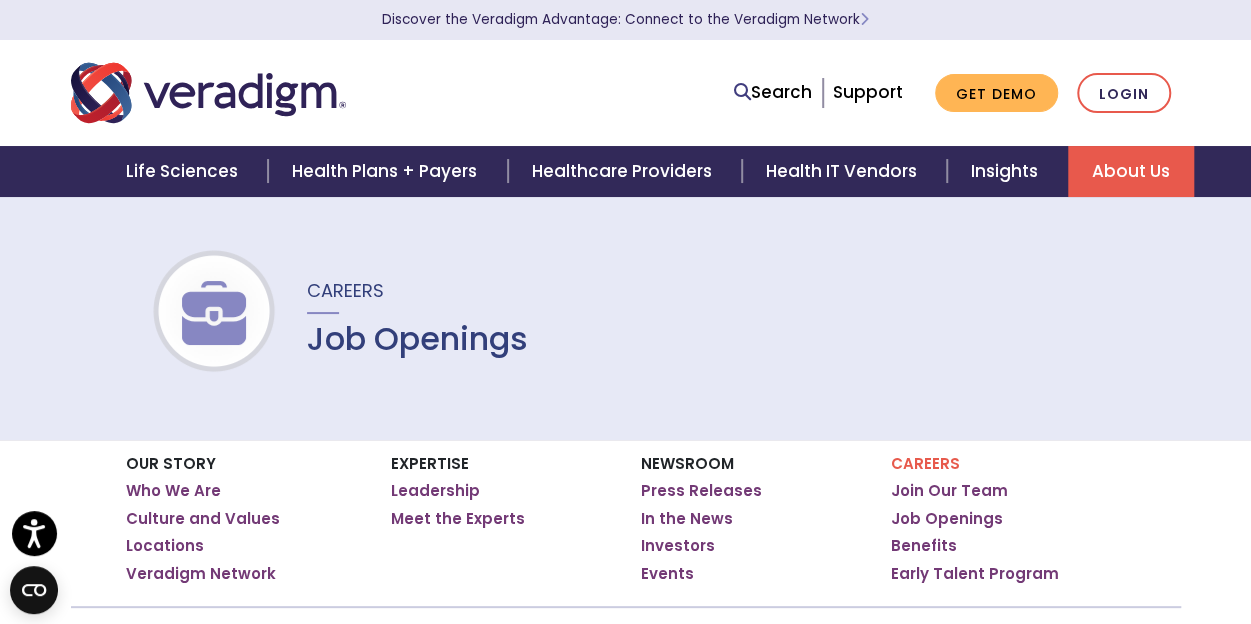 click on "Careers
Job Openings" at bounding box center (405, 317) 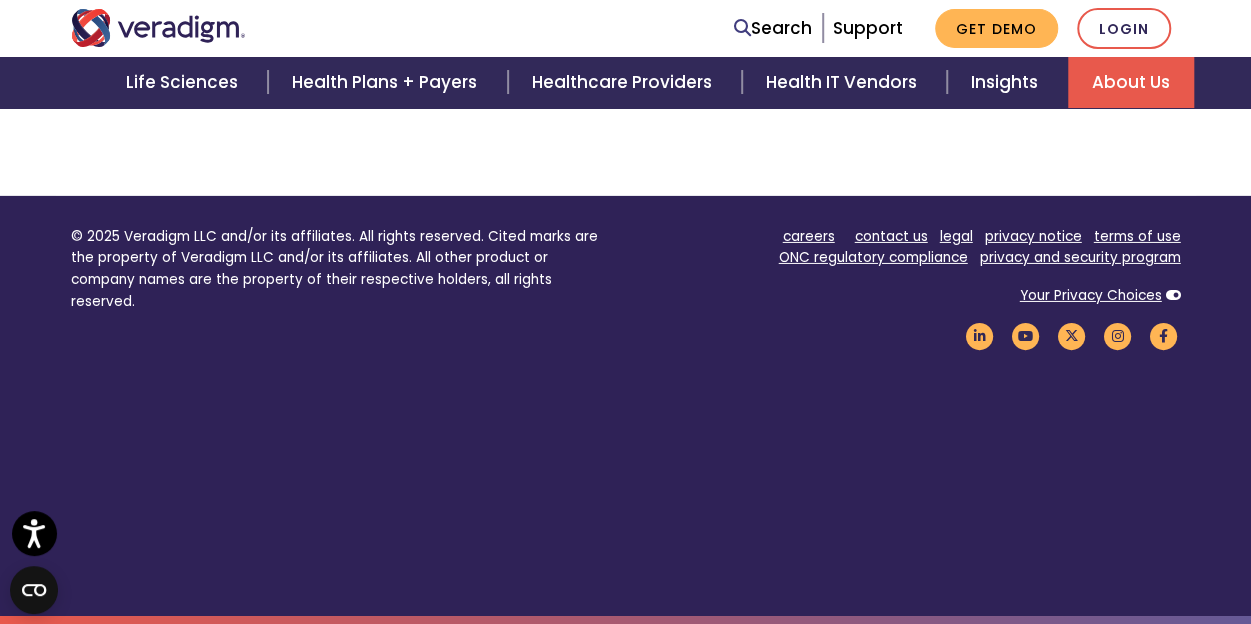 scroll, scrollTop: 3394, scrollLeft: 0, axis: vertical 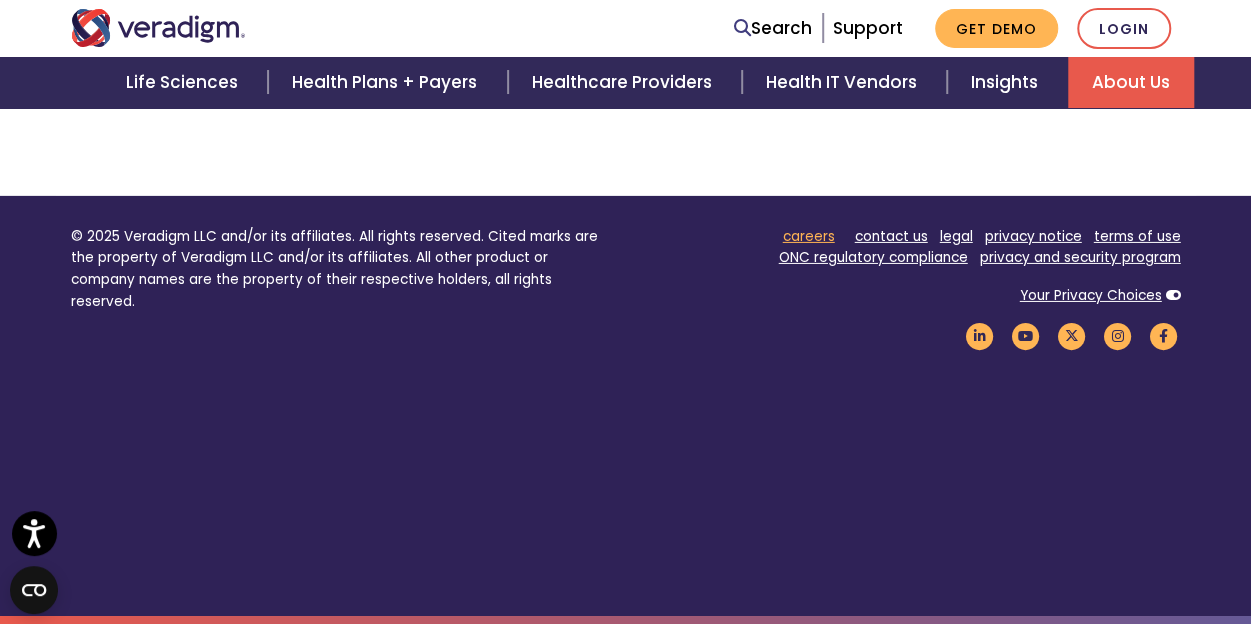click on "careers" at bounding box center [809, 236] 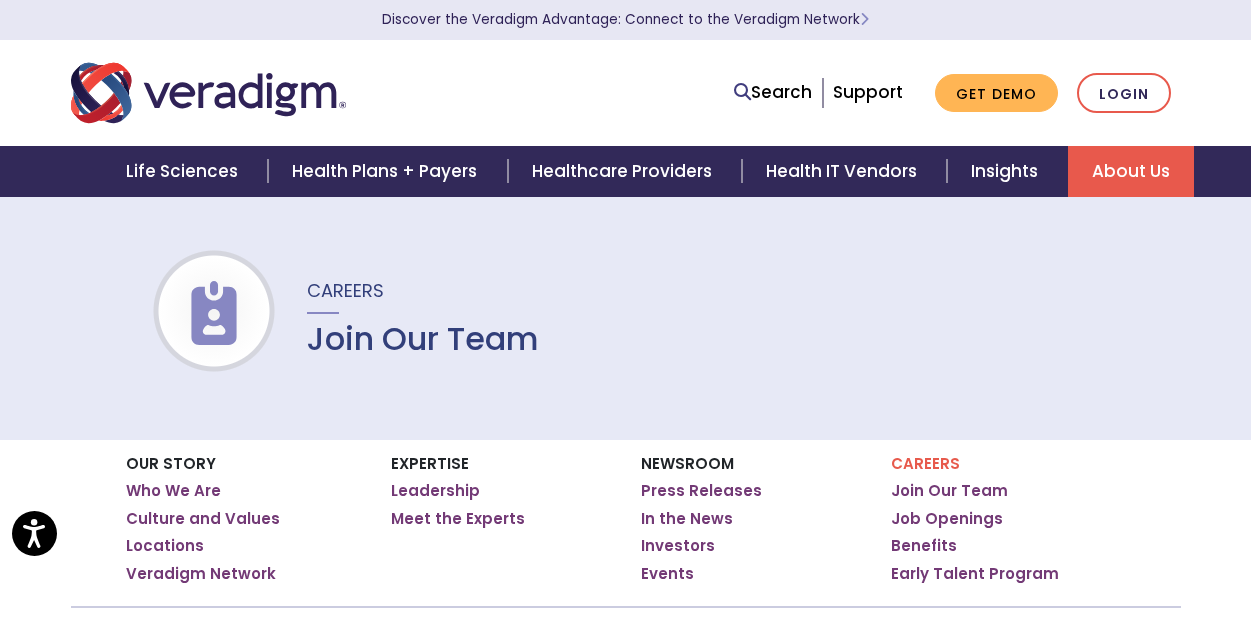 scroll, scrollTop: 0, scrollLeft: 0, axis: both 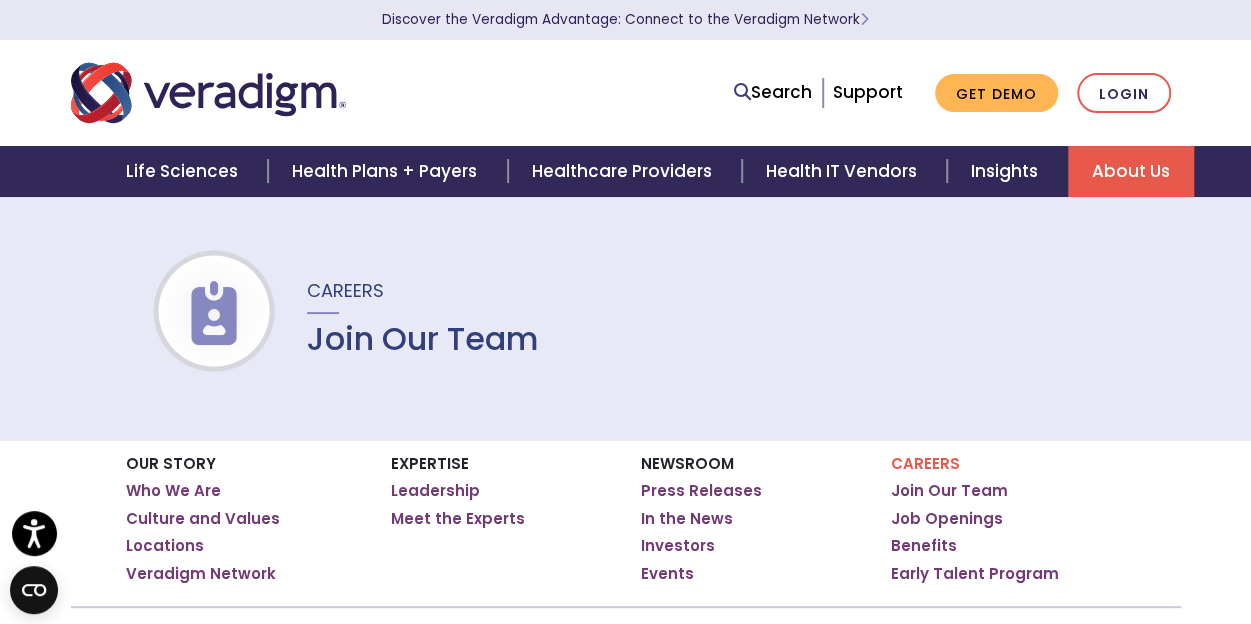 click on "Join Our Team" at bounding box center [423, 339] 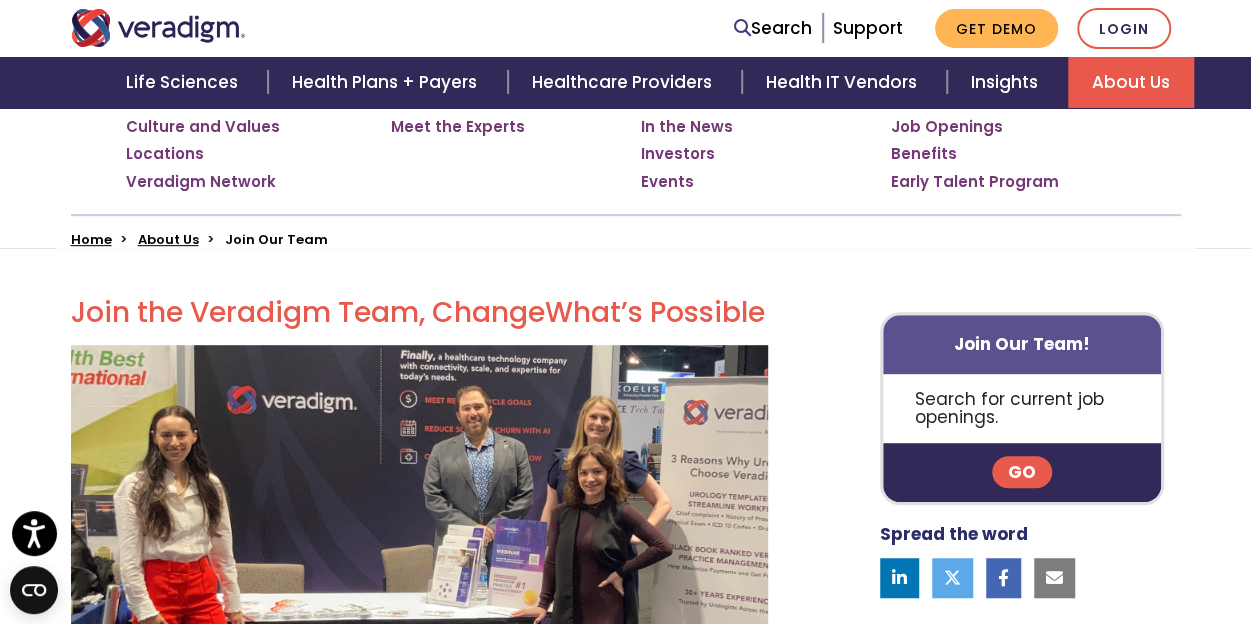 scroll, scrollTop: 400, scrollLeft: 0, axis: vertical 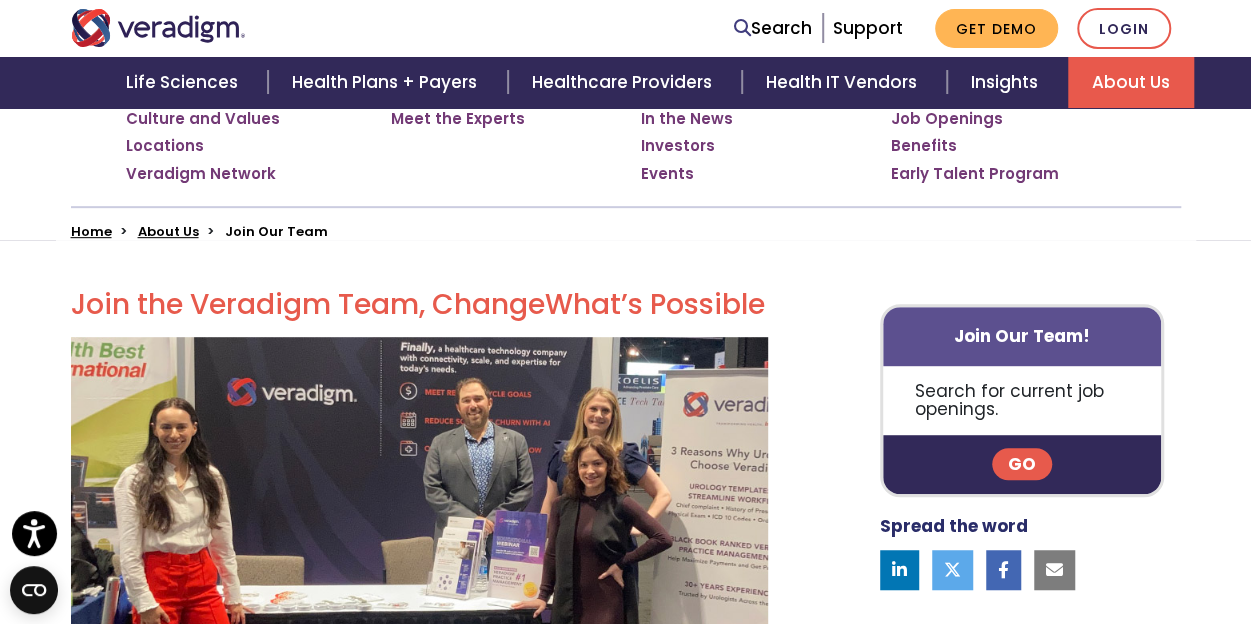 click on "Go" at bounding box center [1022, 464] 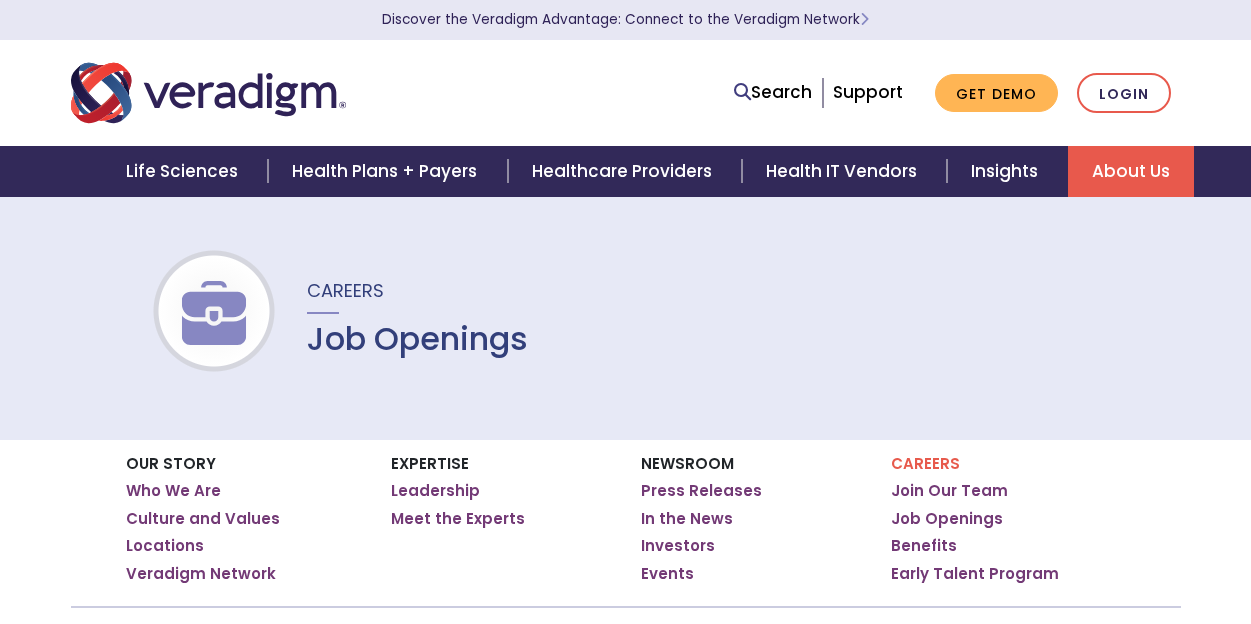 scroll, scrollTop: 0, scrollLeft: 0, axis: both 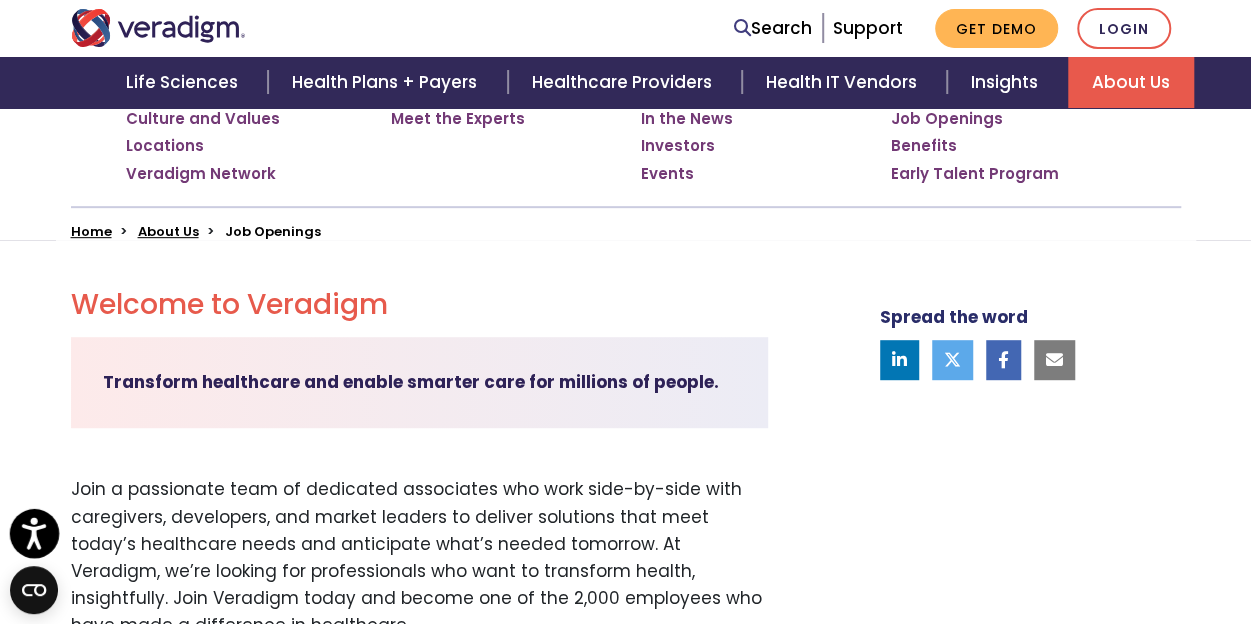 click 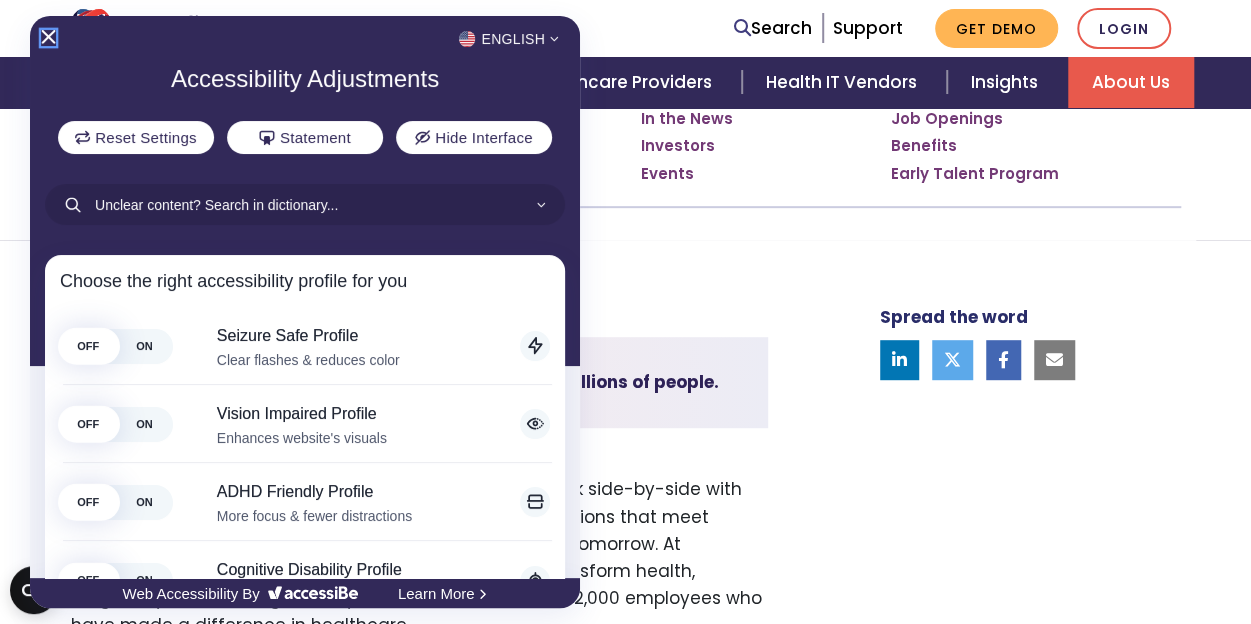 click 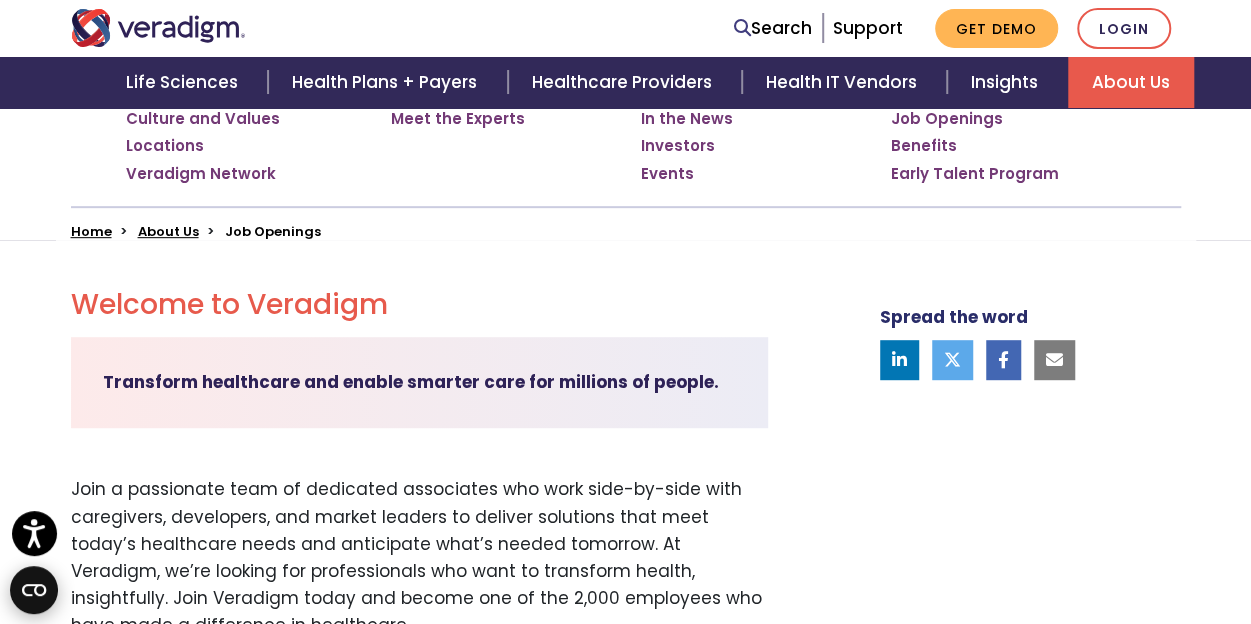 click 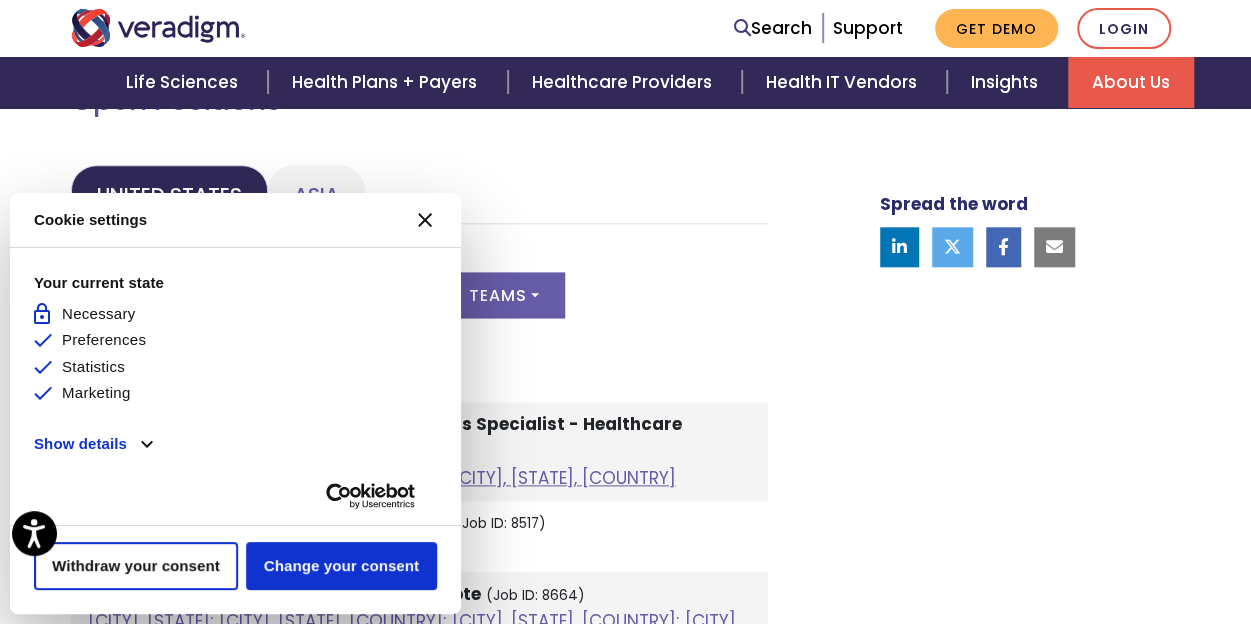 scroll, scrollTop: 1200, scrollLeft: 0, axis: vertical 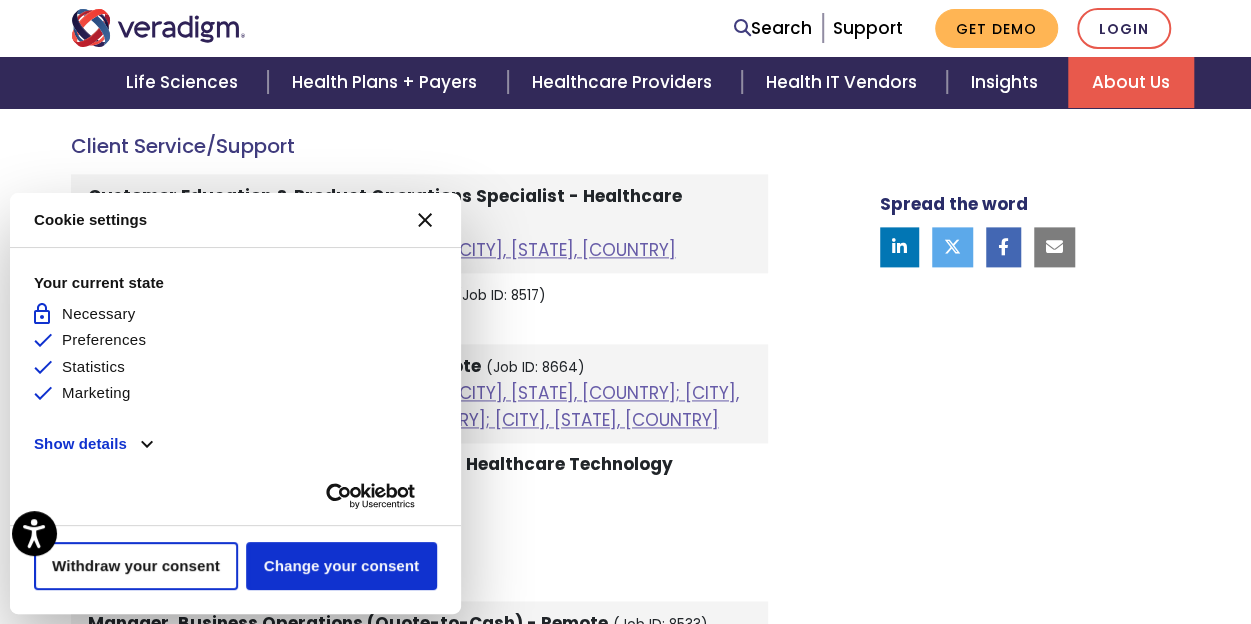 click on "[#WIDGET_ICON_CROSS#]" at bounding box center [425, 220] 